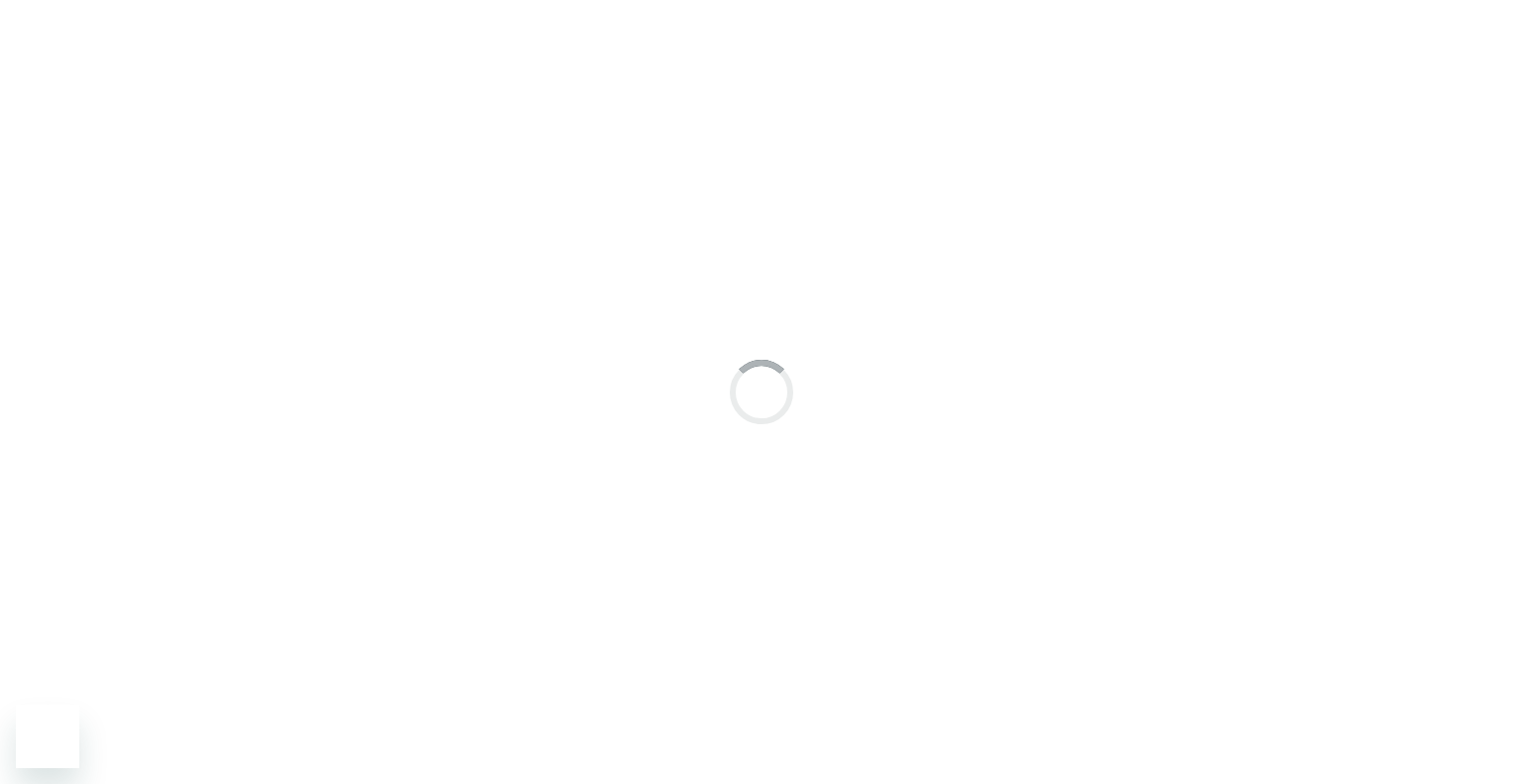 scroll, scrollTop: 0, scrollLeft: 0, axis: both 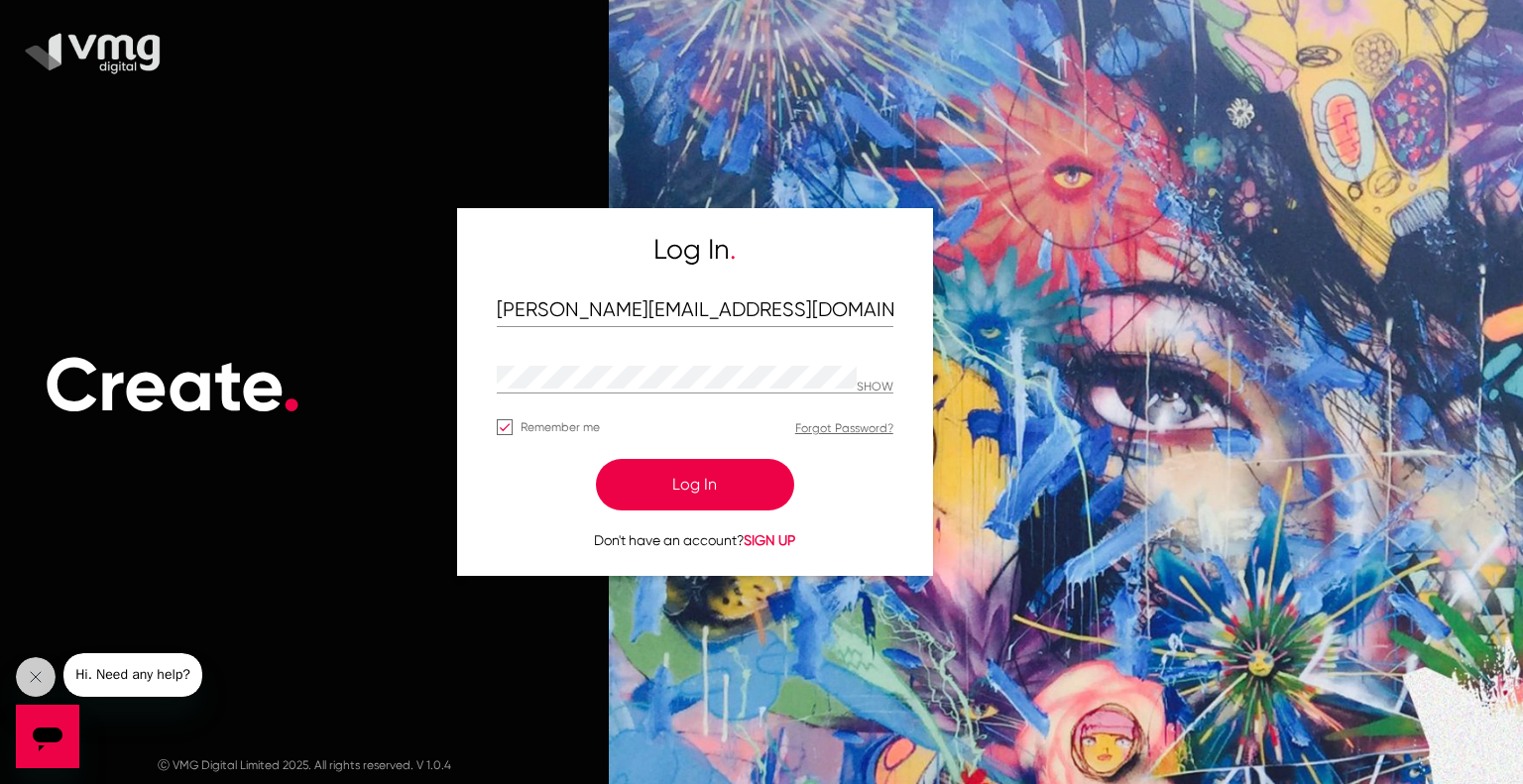 click on "Log In" at bounding box center (695, 485) 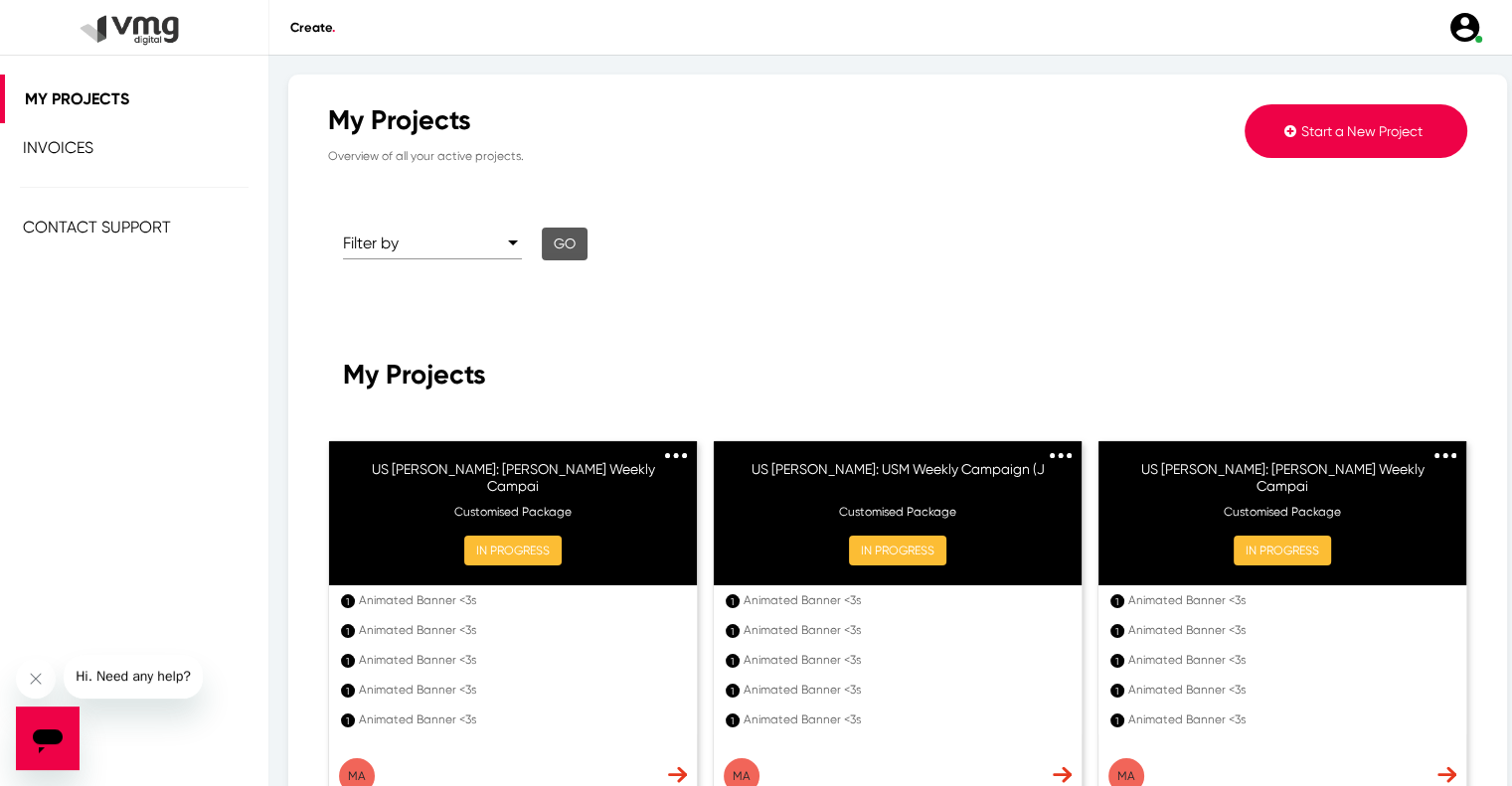 click 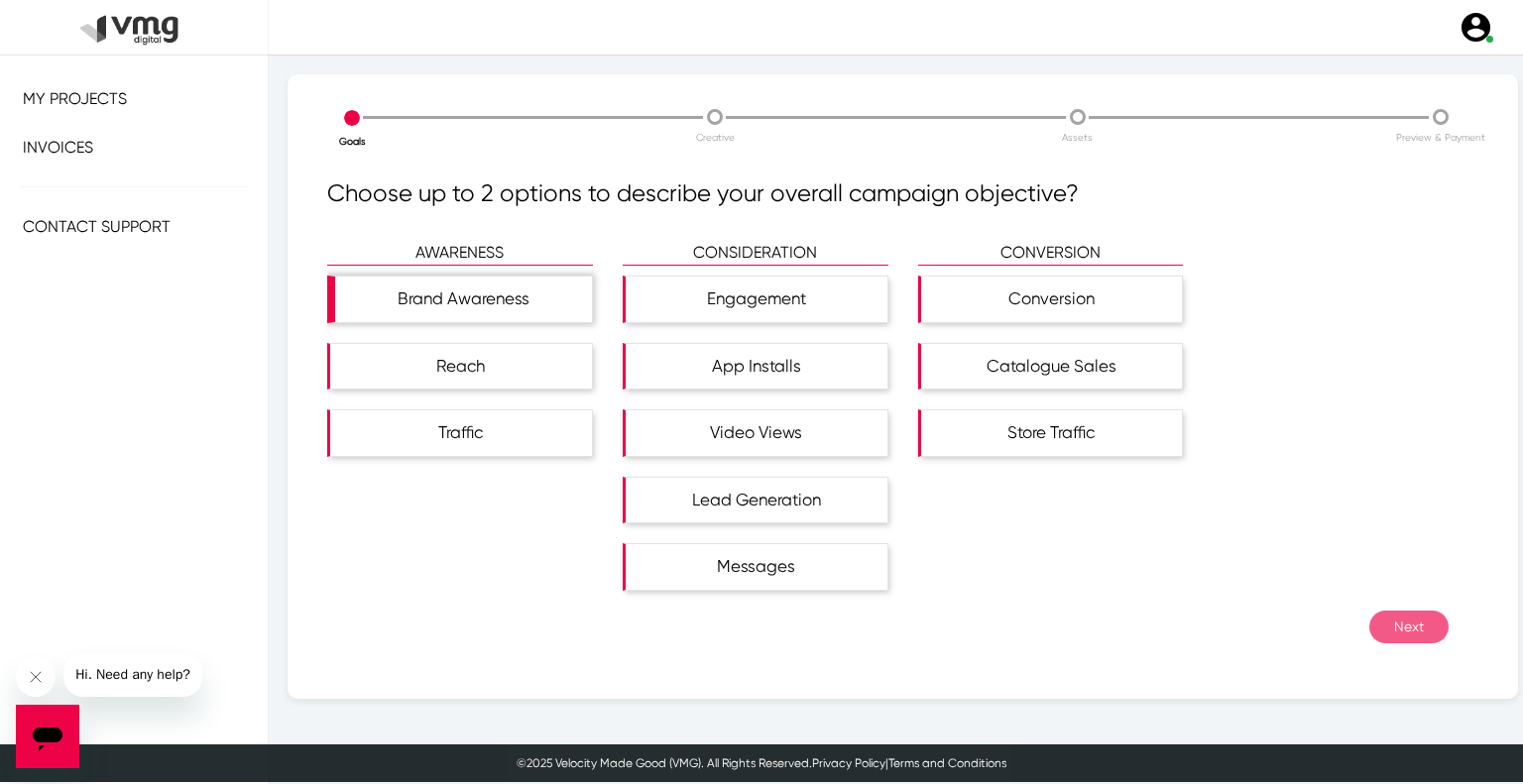 click on "Brand Awareness" 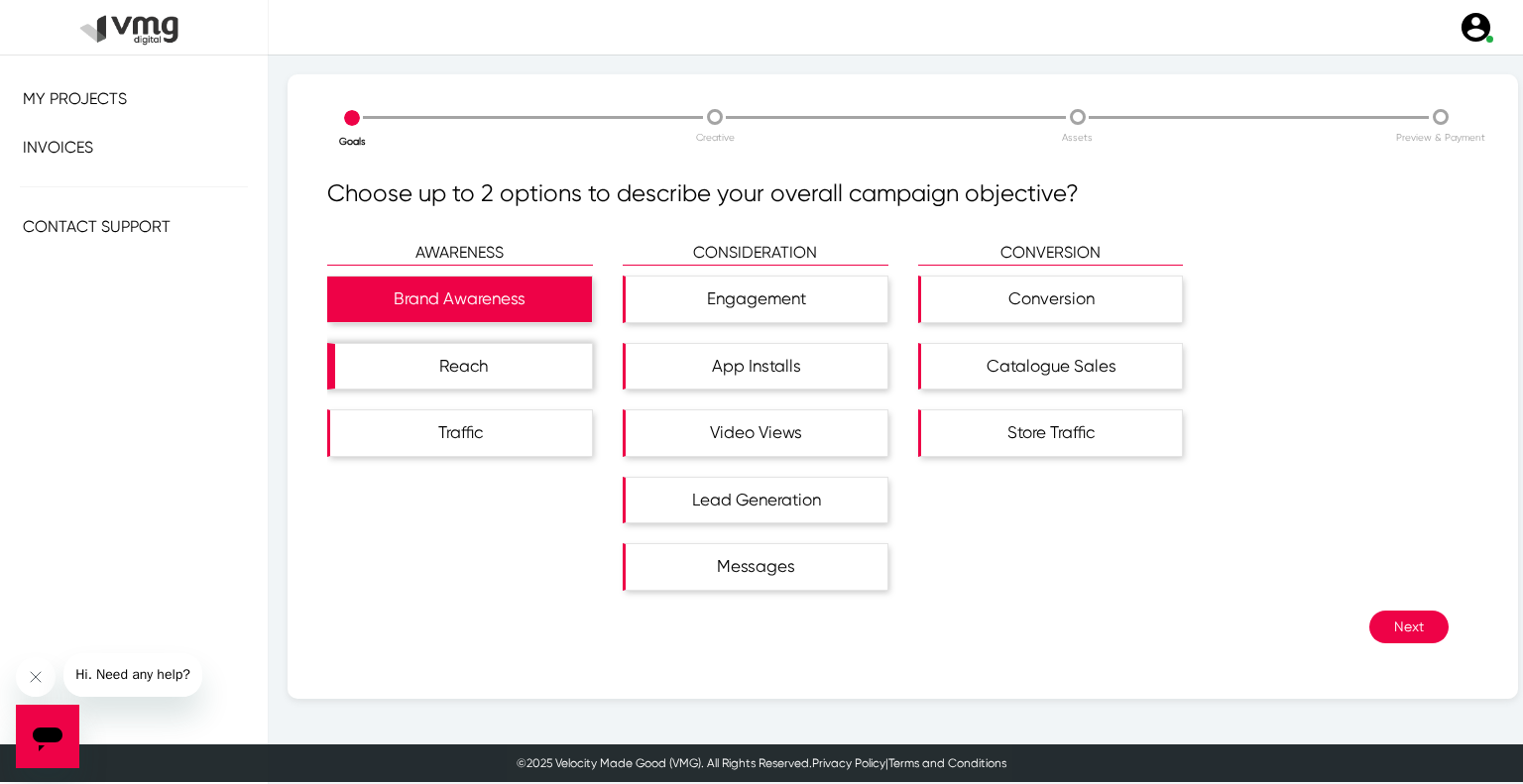 click on "Reach" 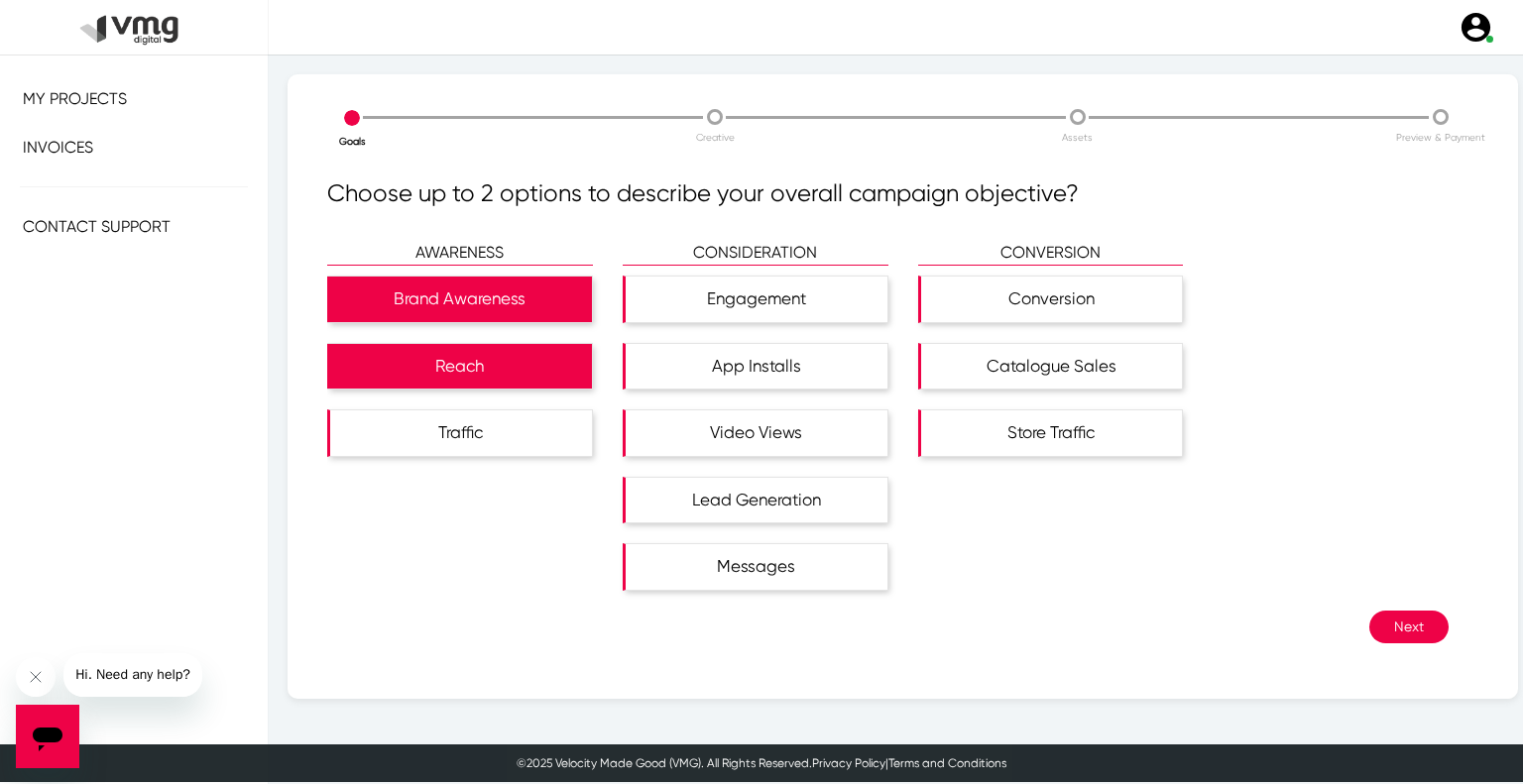 click on "Next" 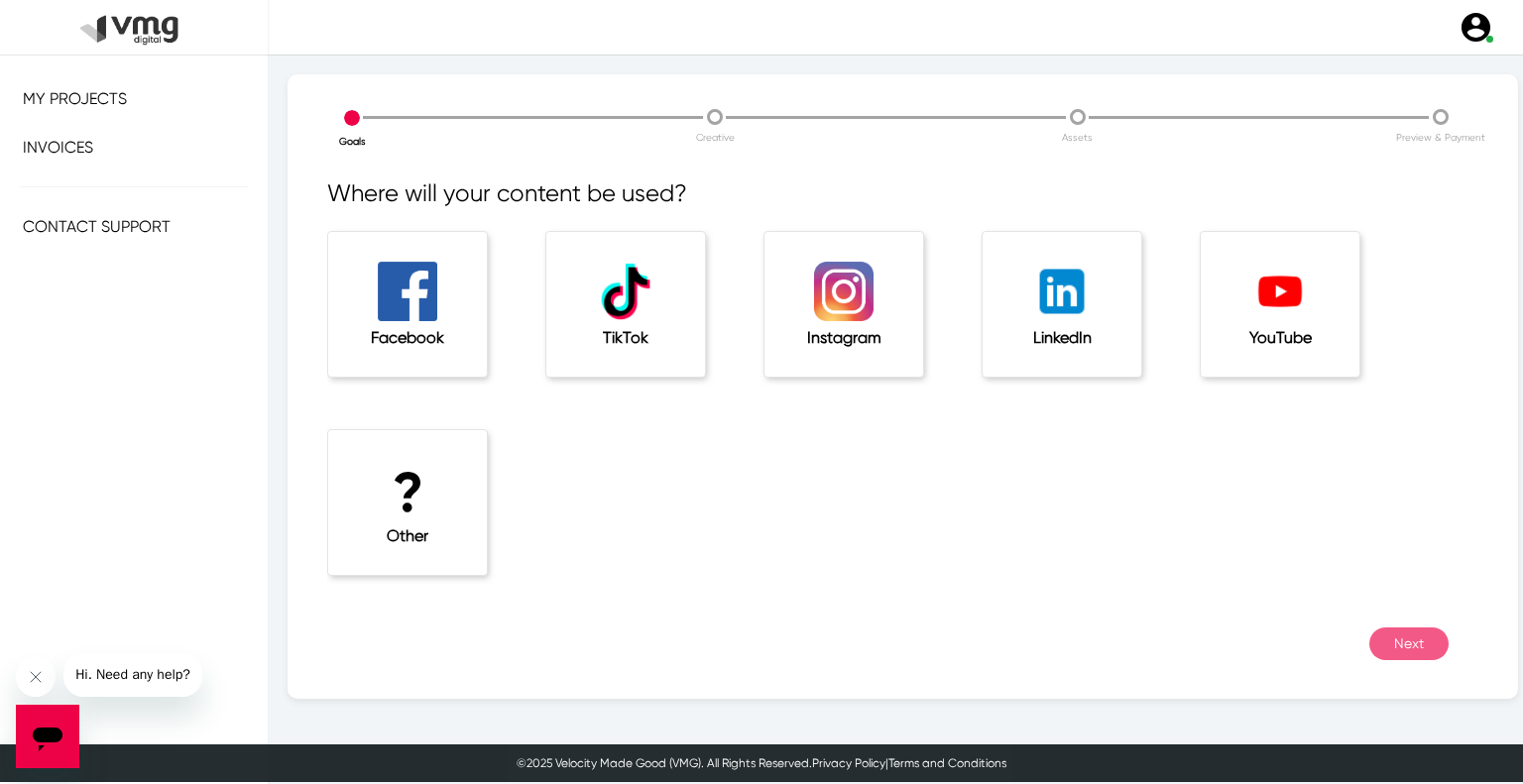 click on "?  Other" 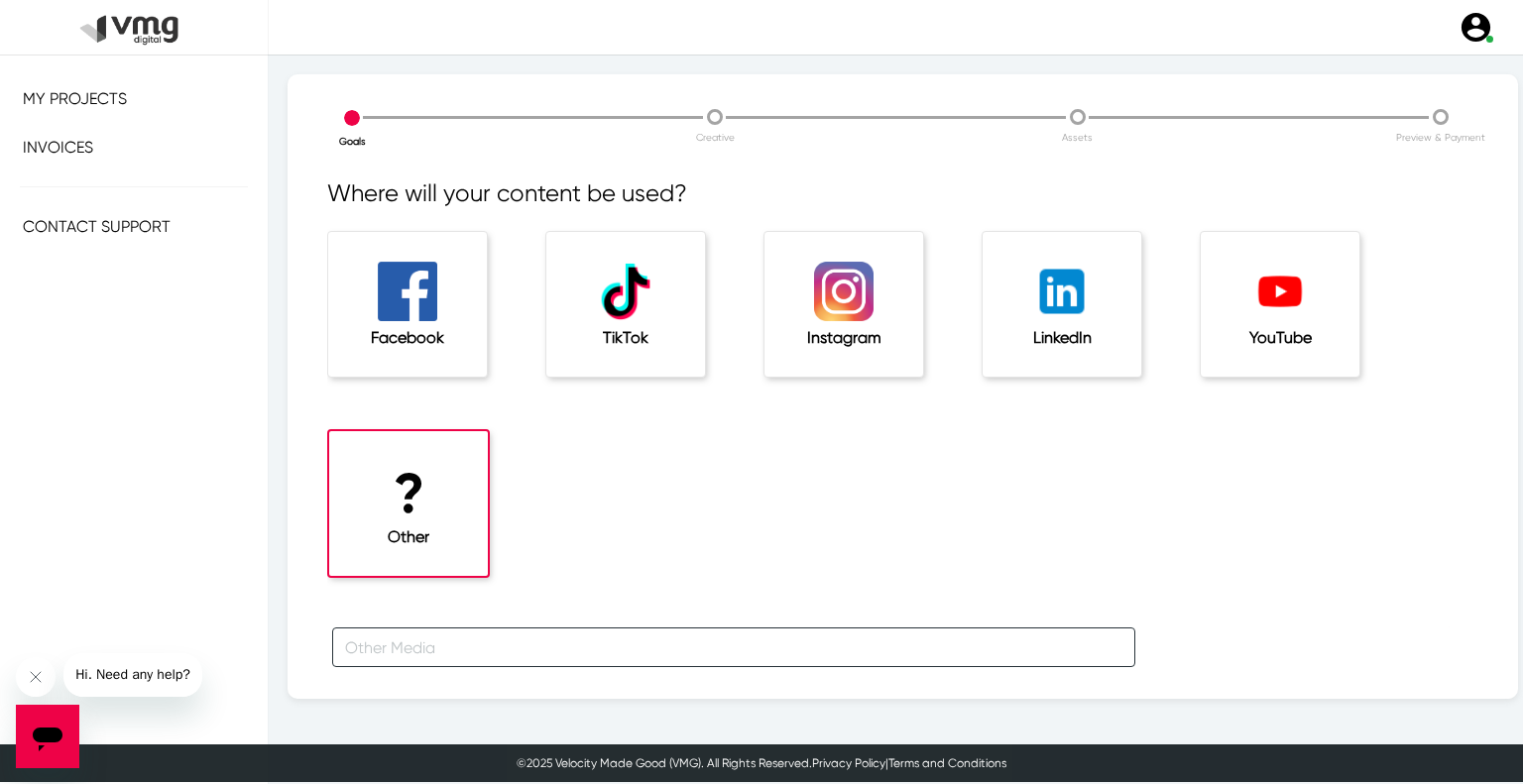click 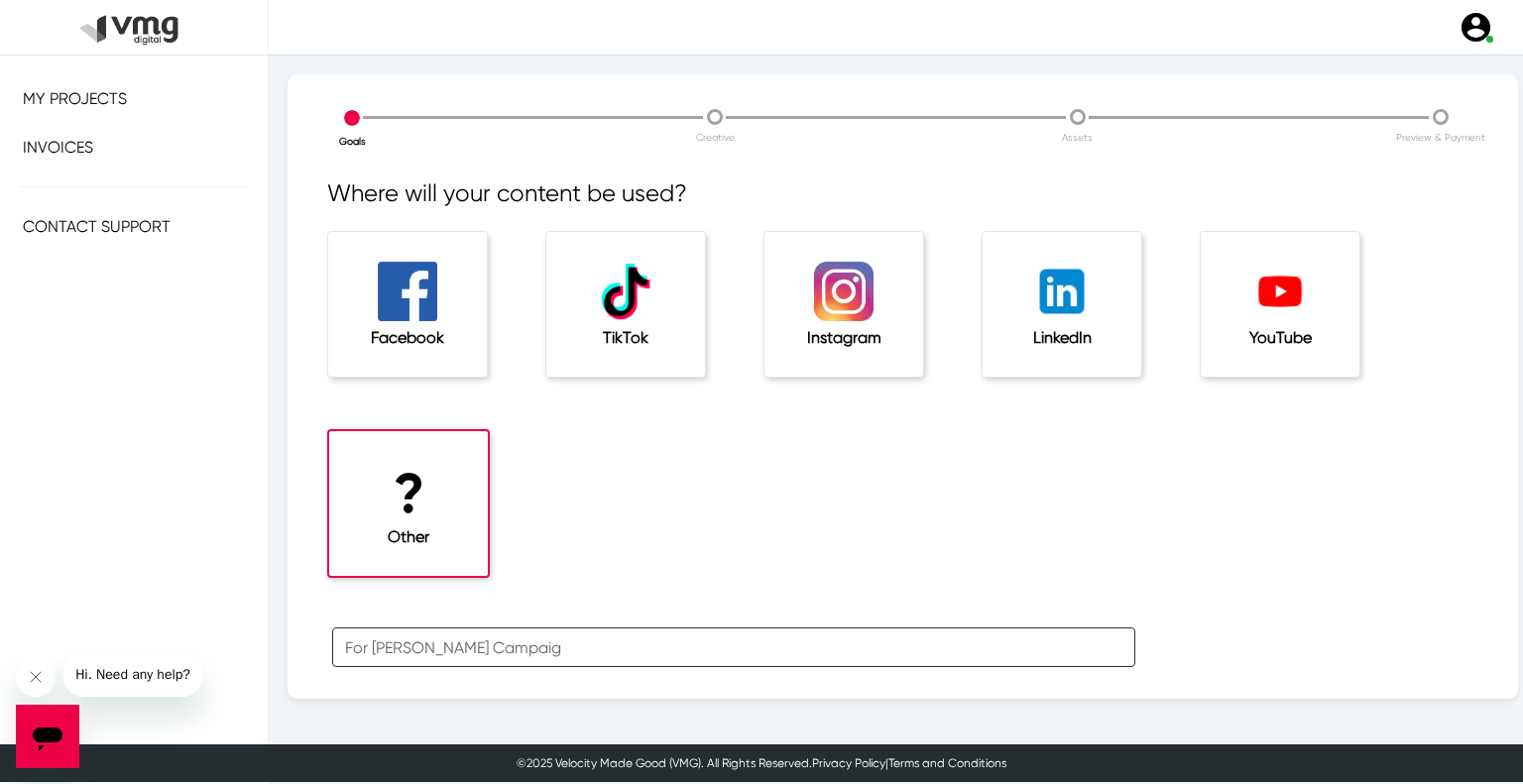type on "For [PERSON_NAME] Campaign" 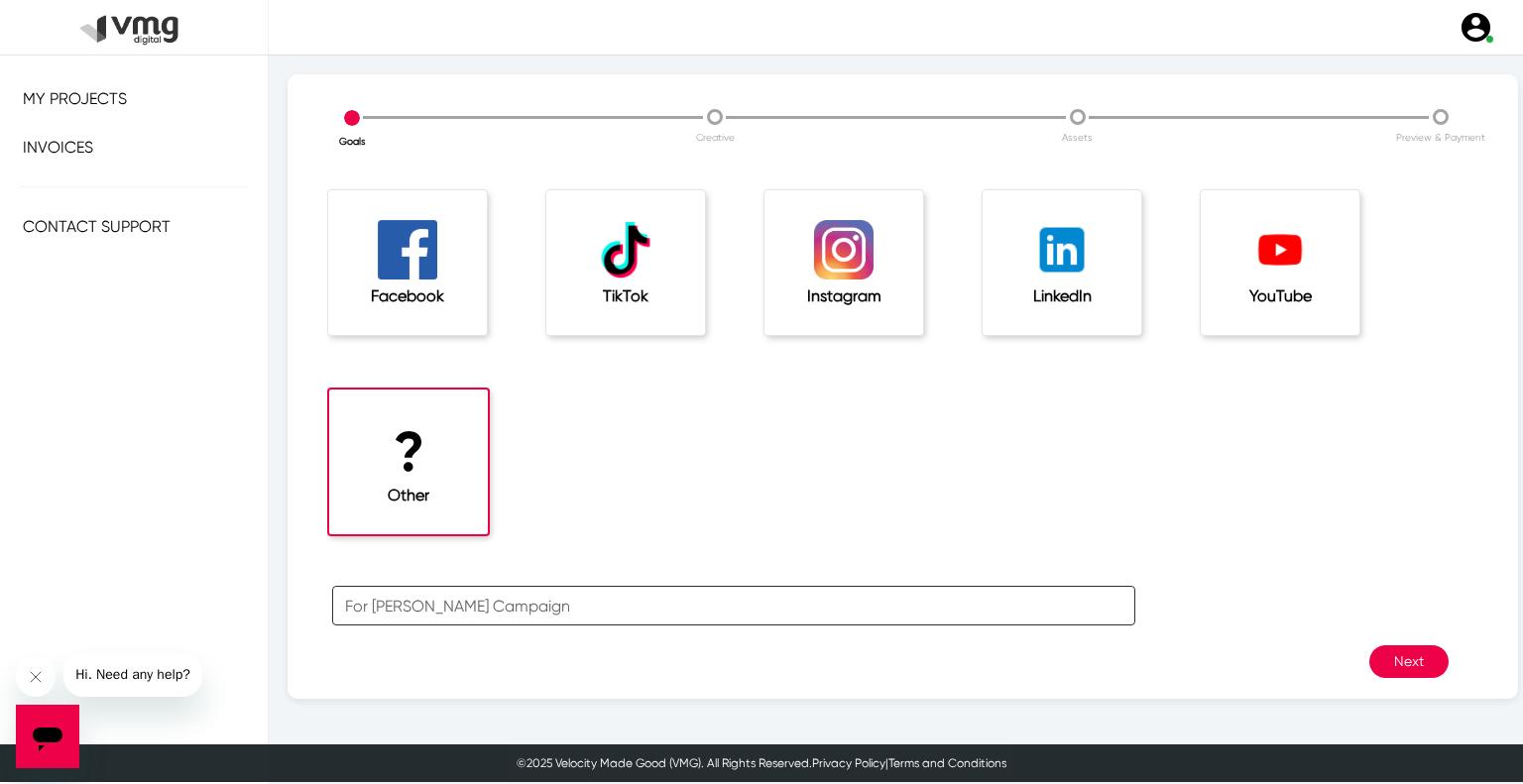 scroll, scrollTop: 65, scrollLeft: 0, axis: vertical 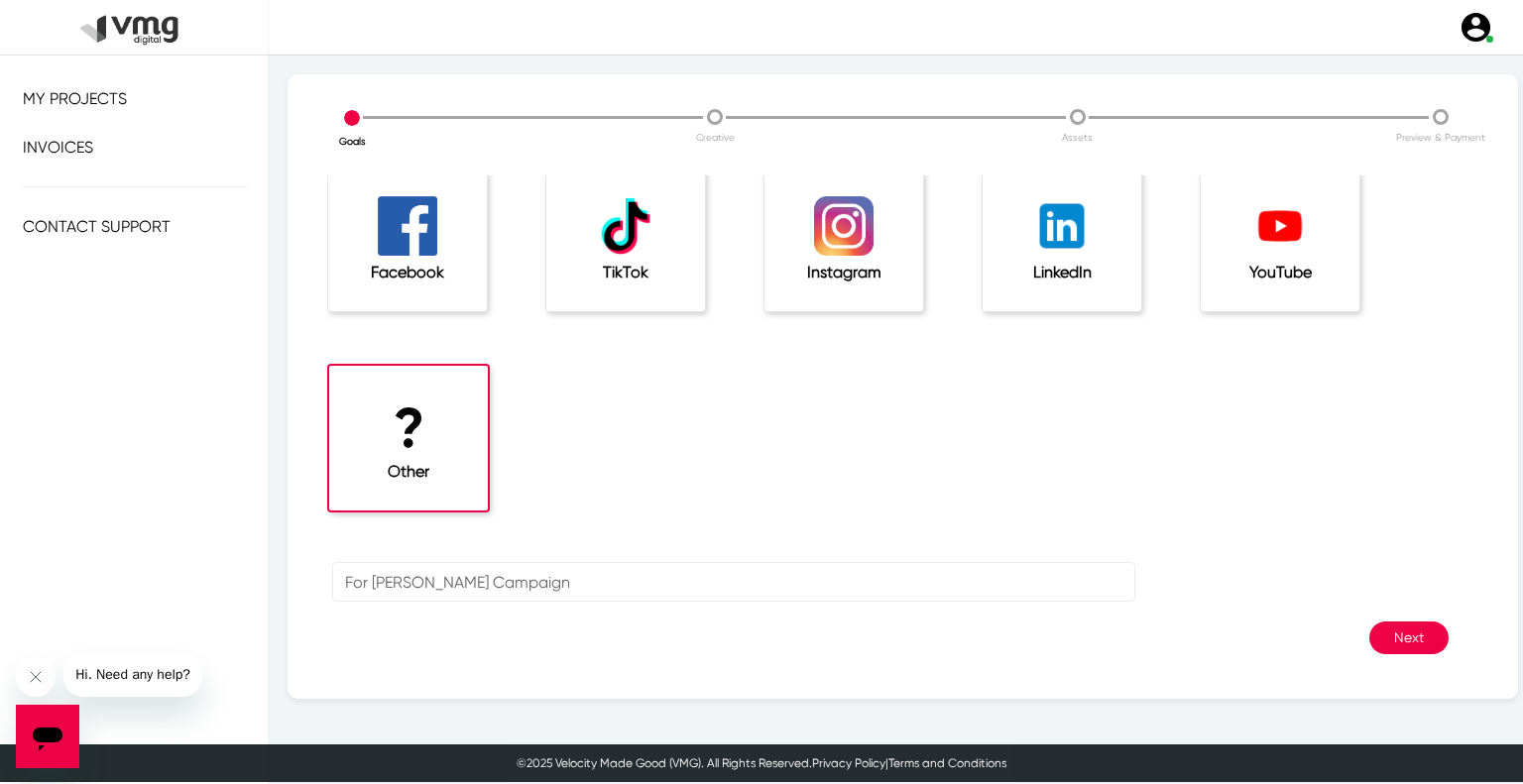 click on "Next" 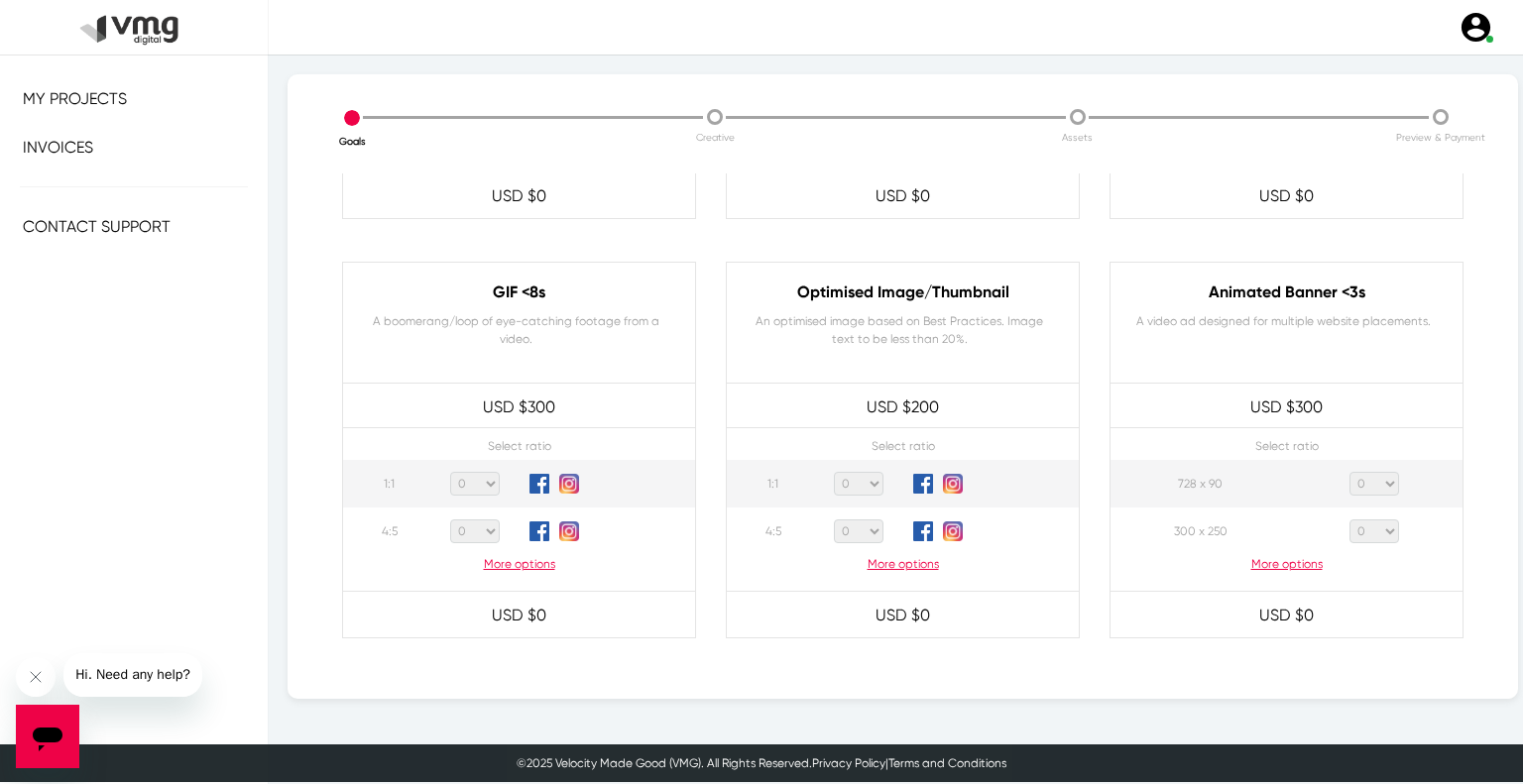 scroll, scrollTop: 991, scrollLeft: 0, axis: vertical 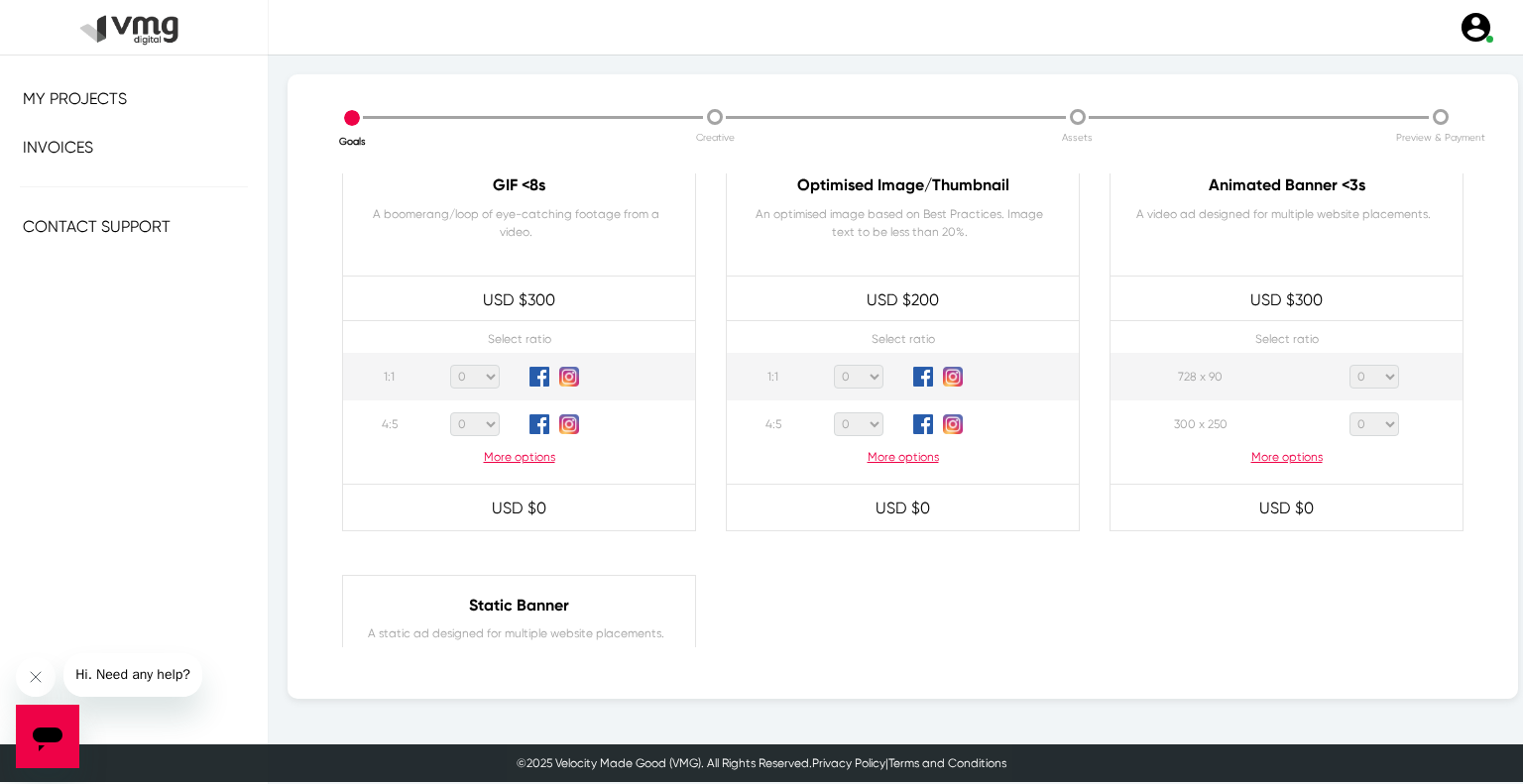 click on "More options" 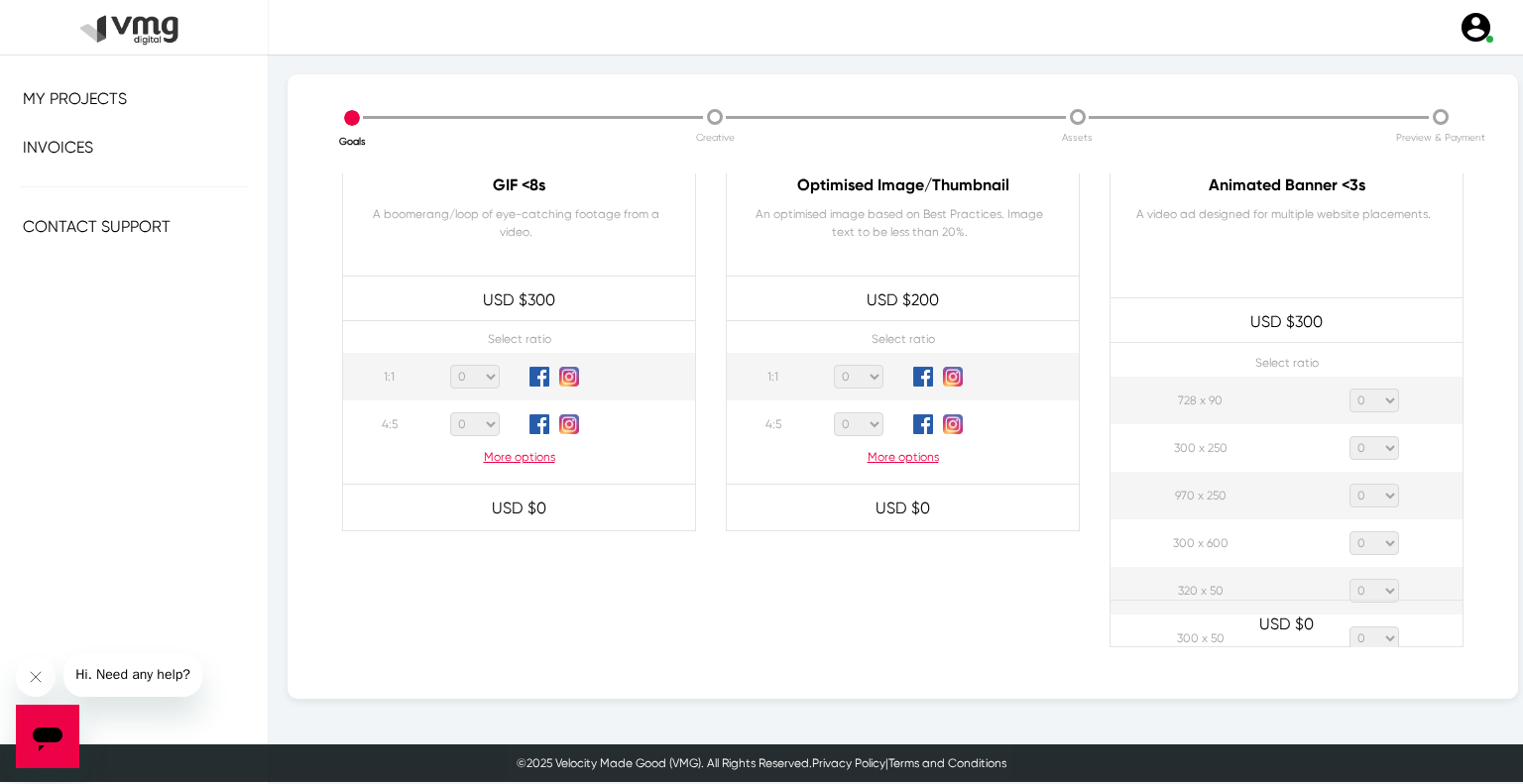 click on "0 1 2 3 4 5 6 7 8 9 10 11 12 13 14 15 16 17 18 19 20" 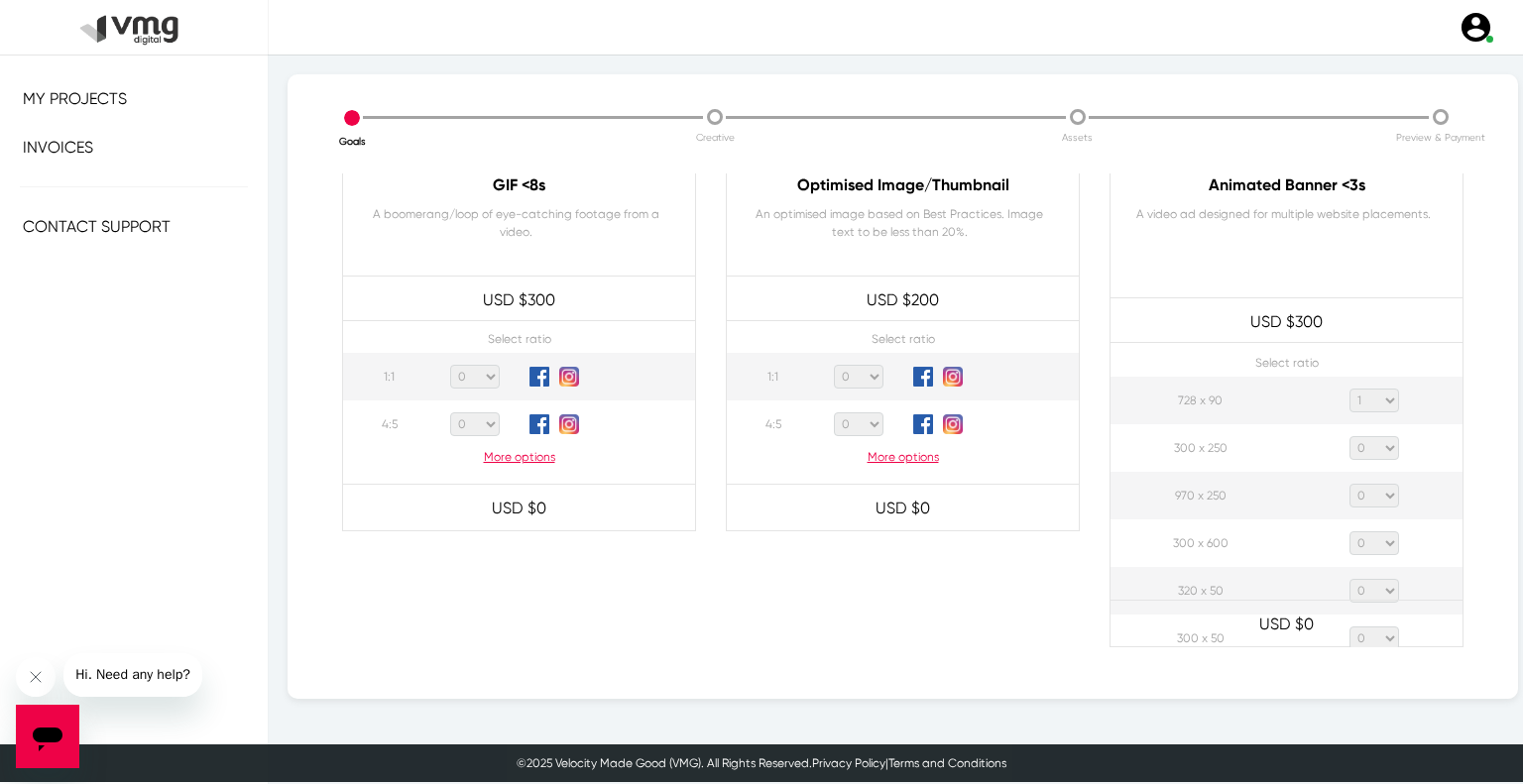 click on "0 1 2 3 4 5 6 7 8 9 10 11 12 13 14 15 16 17 18 19 20" 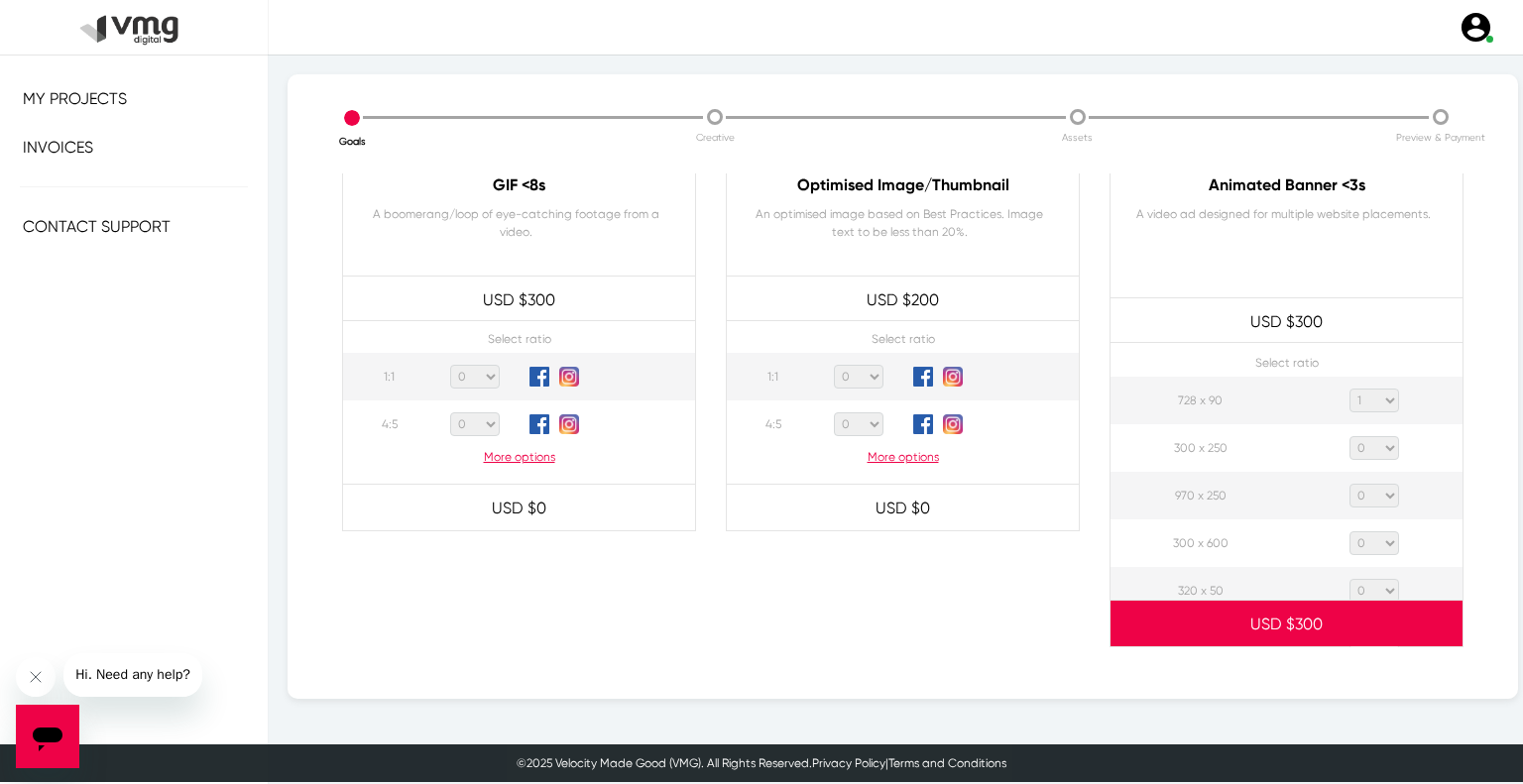 click on "0 1 2 3 4 5 6 7 8 9 10 11 12 13 14 15 16 17 18 19 20" 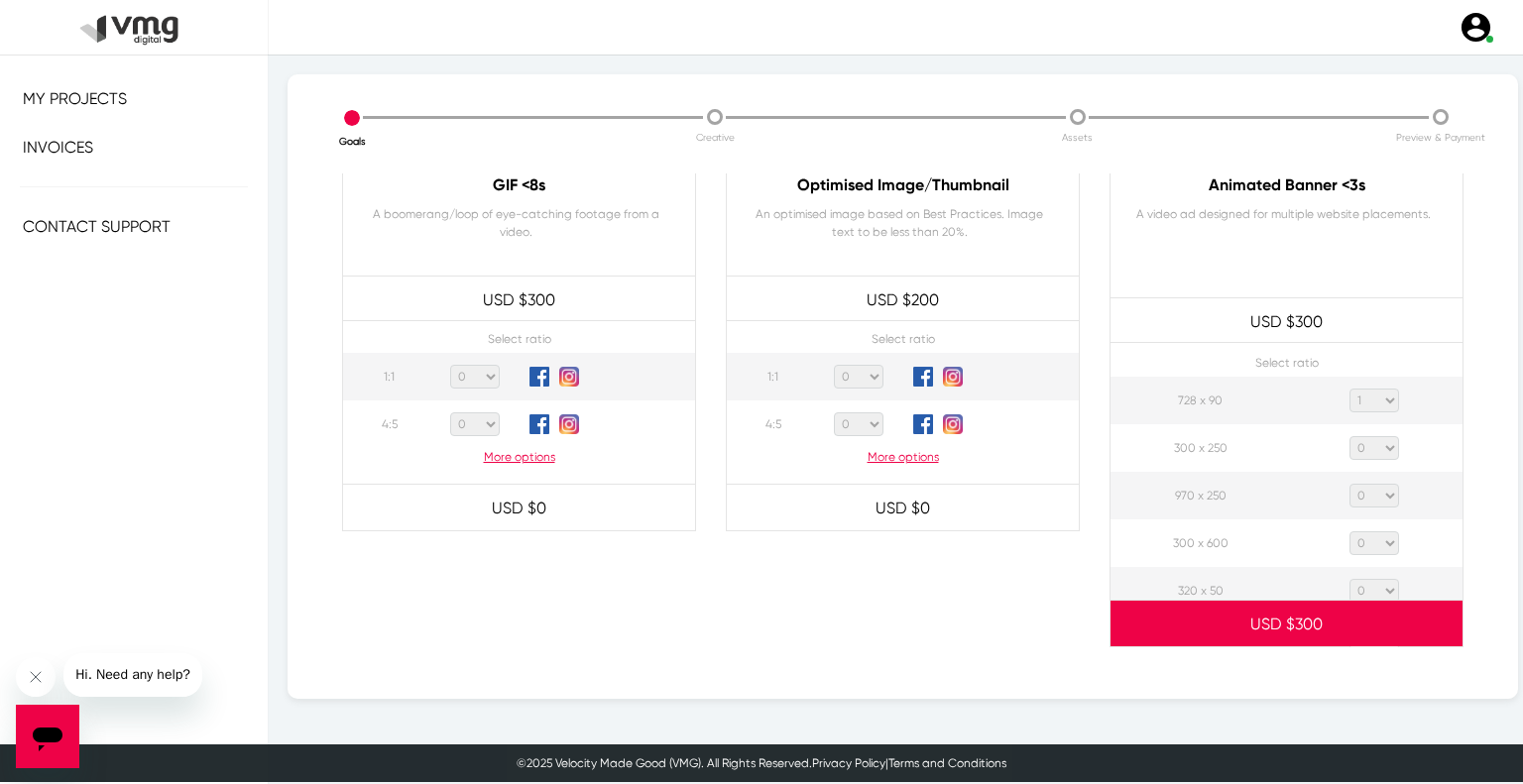 select on "1" 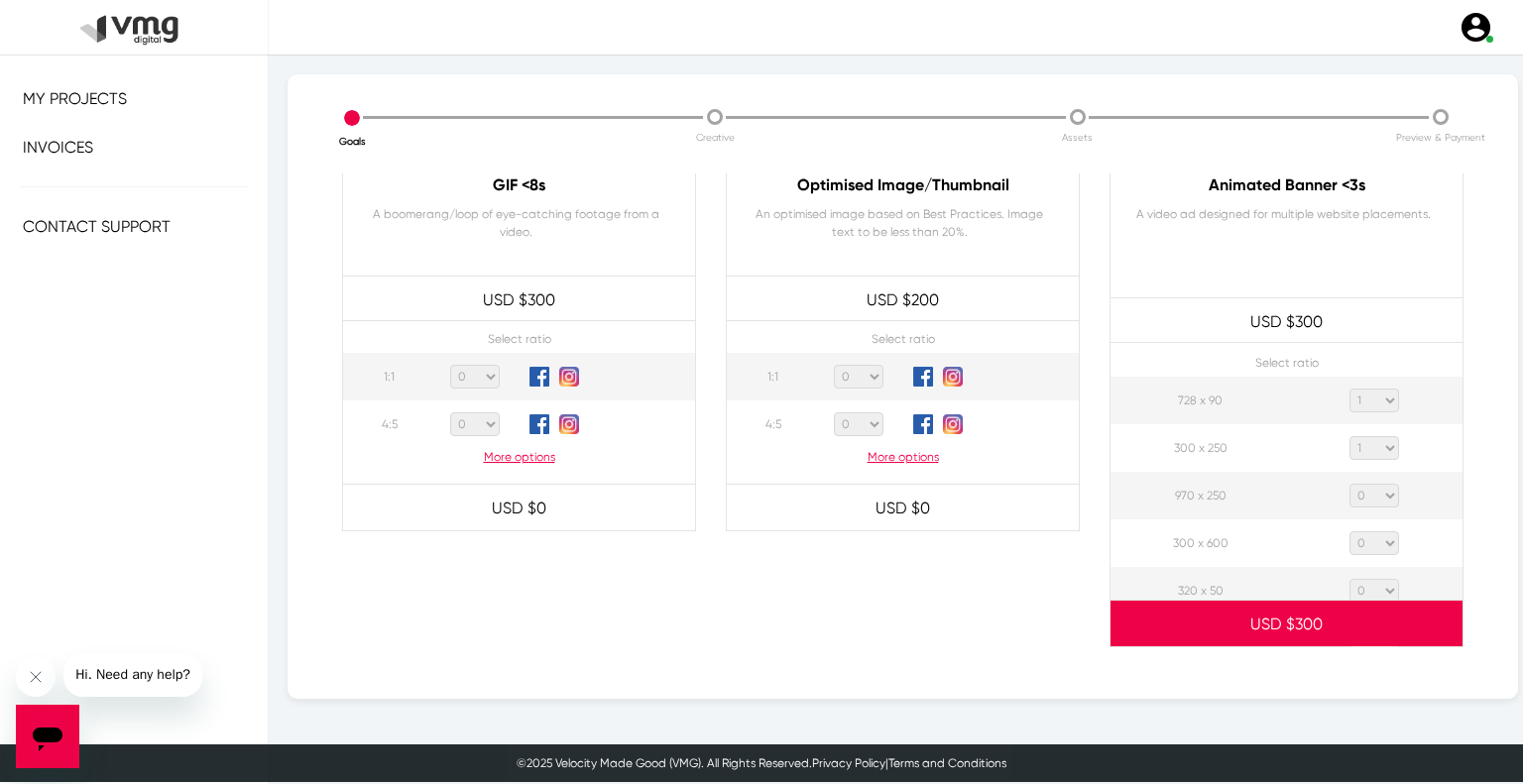 click on "0 1 2 3 4 5 6 7 8 9 10 11 12 13 14 15 16 17 18 19 20" 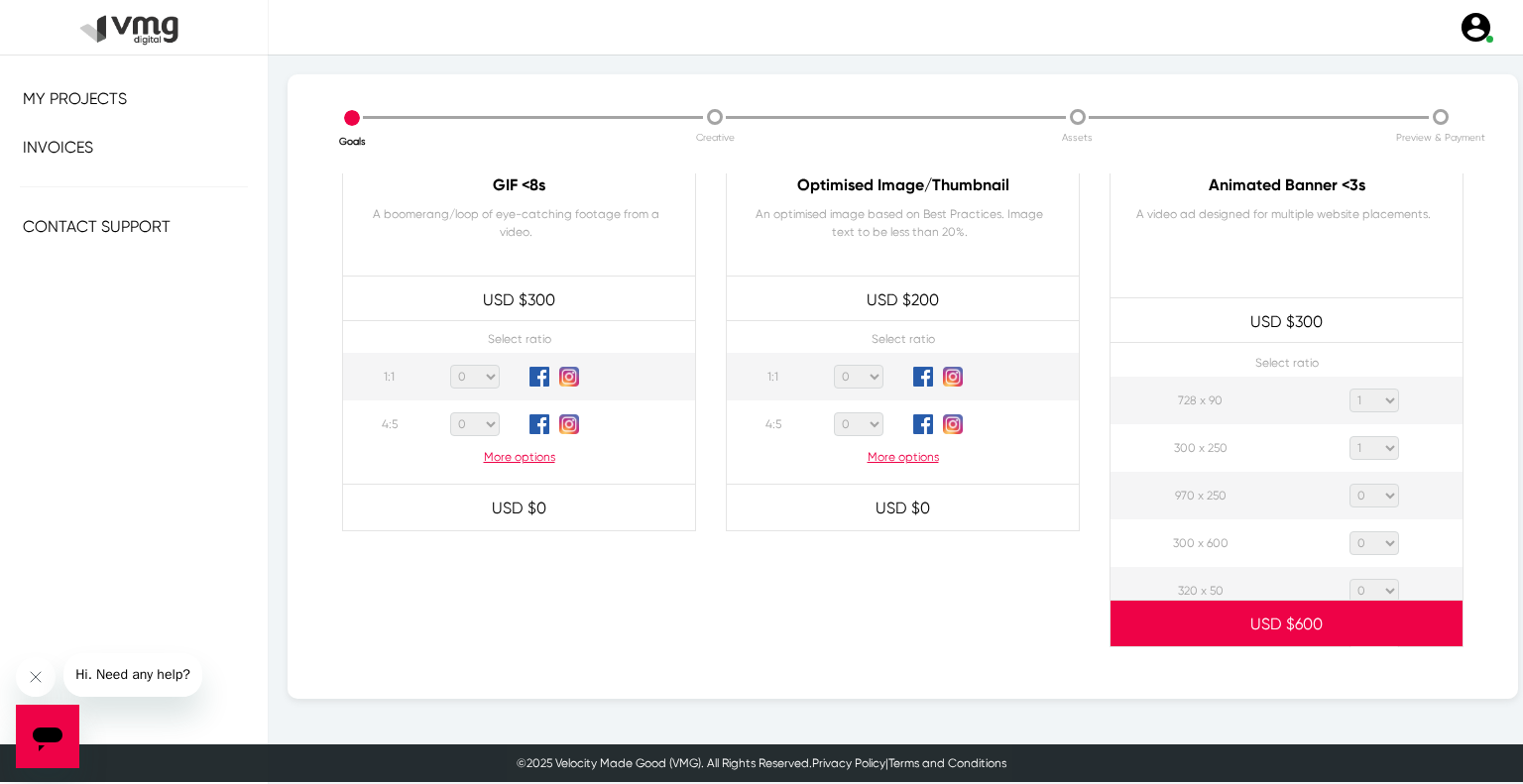click on "0 1 2 3 4 5 6 7 8 9 10 11 12 13 14 15 16 17 18 19 20" 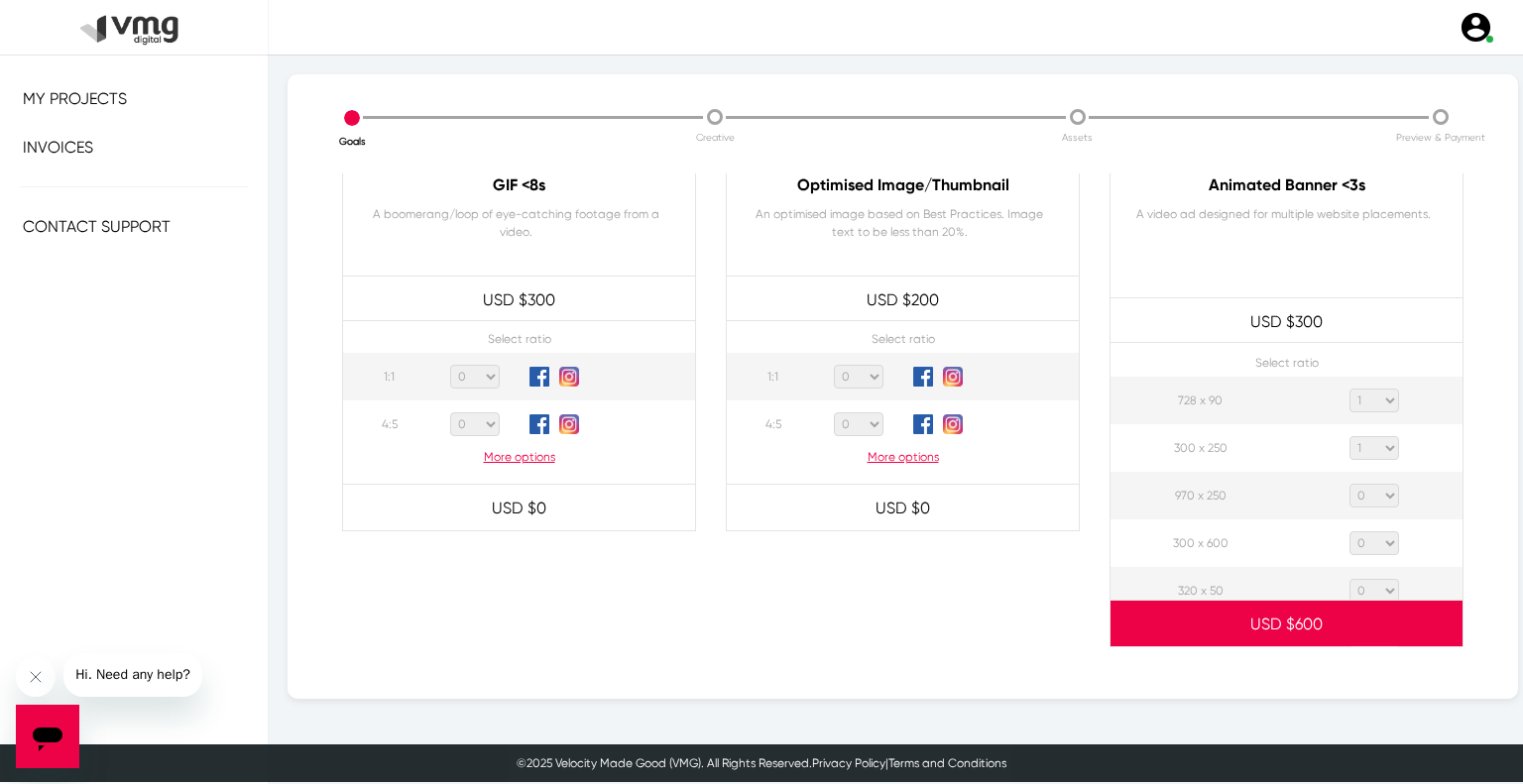 select on "1" 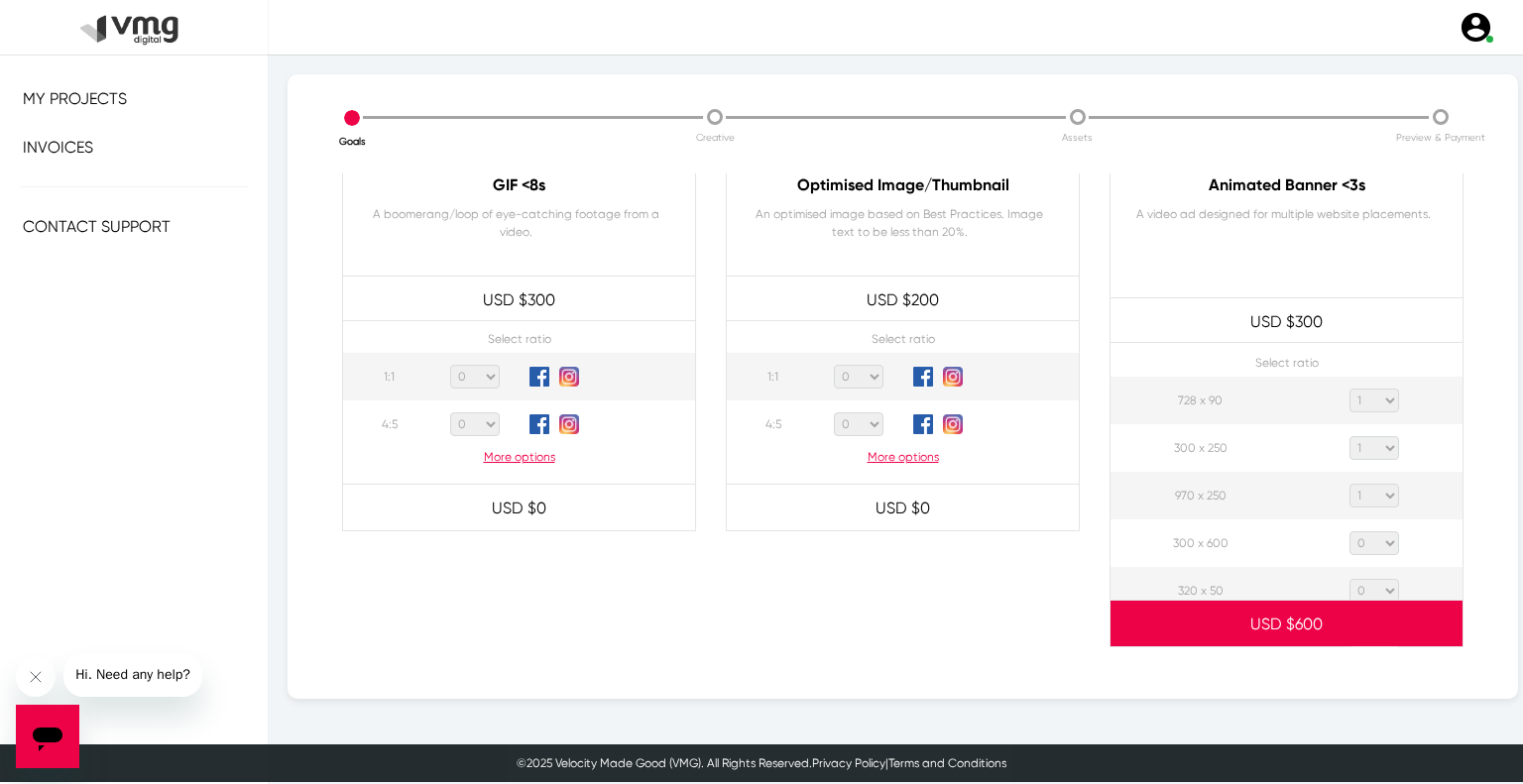click on "0 1 2 3 4 5 6 7 8 9 10 11 12 13 14 15 16 17 18 19 20" 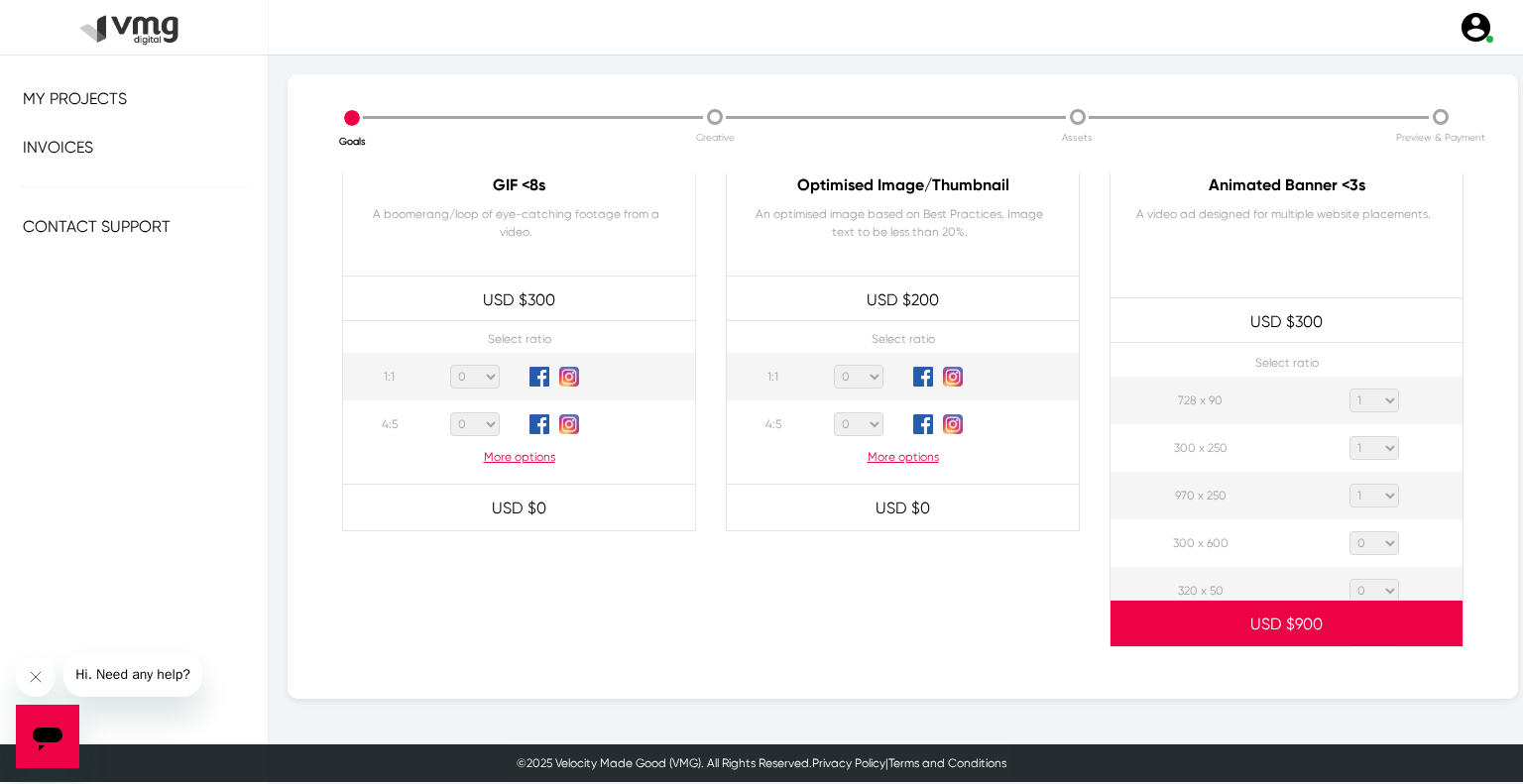click on "0 1 2 3 4 5 6 7 8 9 10 11 12 13 14 15 16 17 18 19 20" 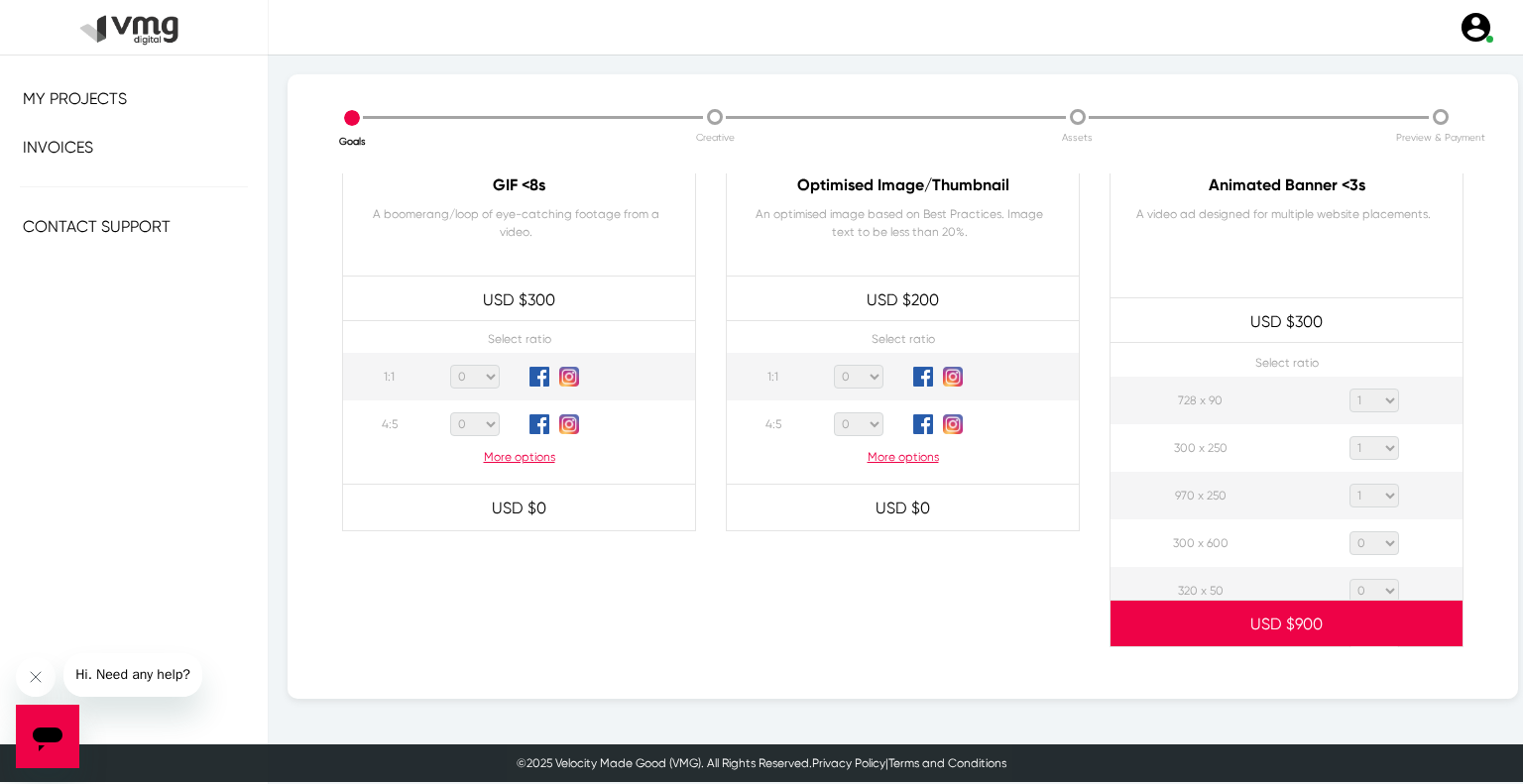 select on "1" 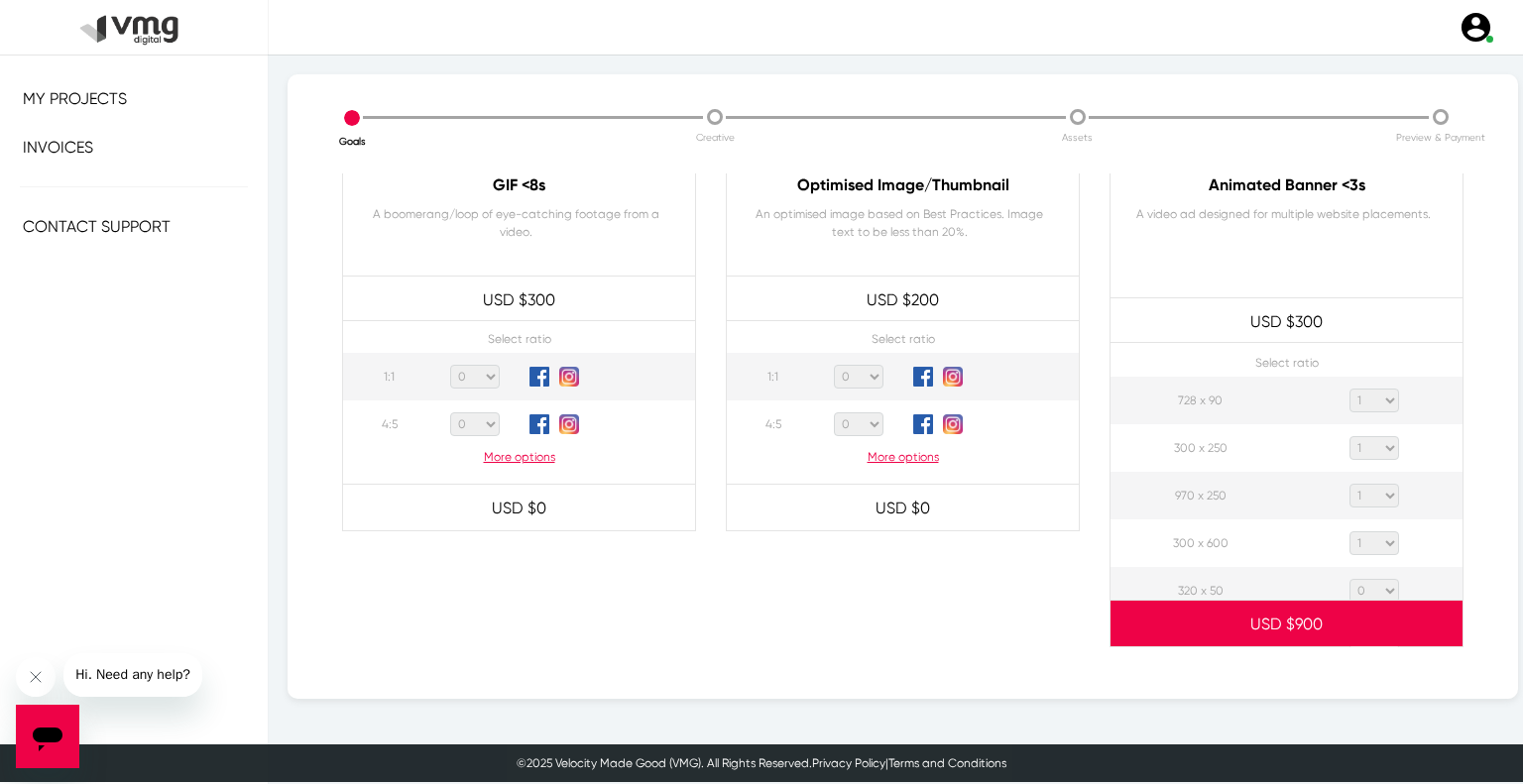 click on "0 1 2 3 4 5 6 7 8 9 10 11 12 13 14 15 16 17 18 19 20" 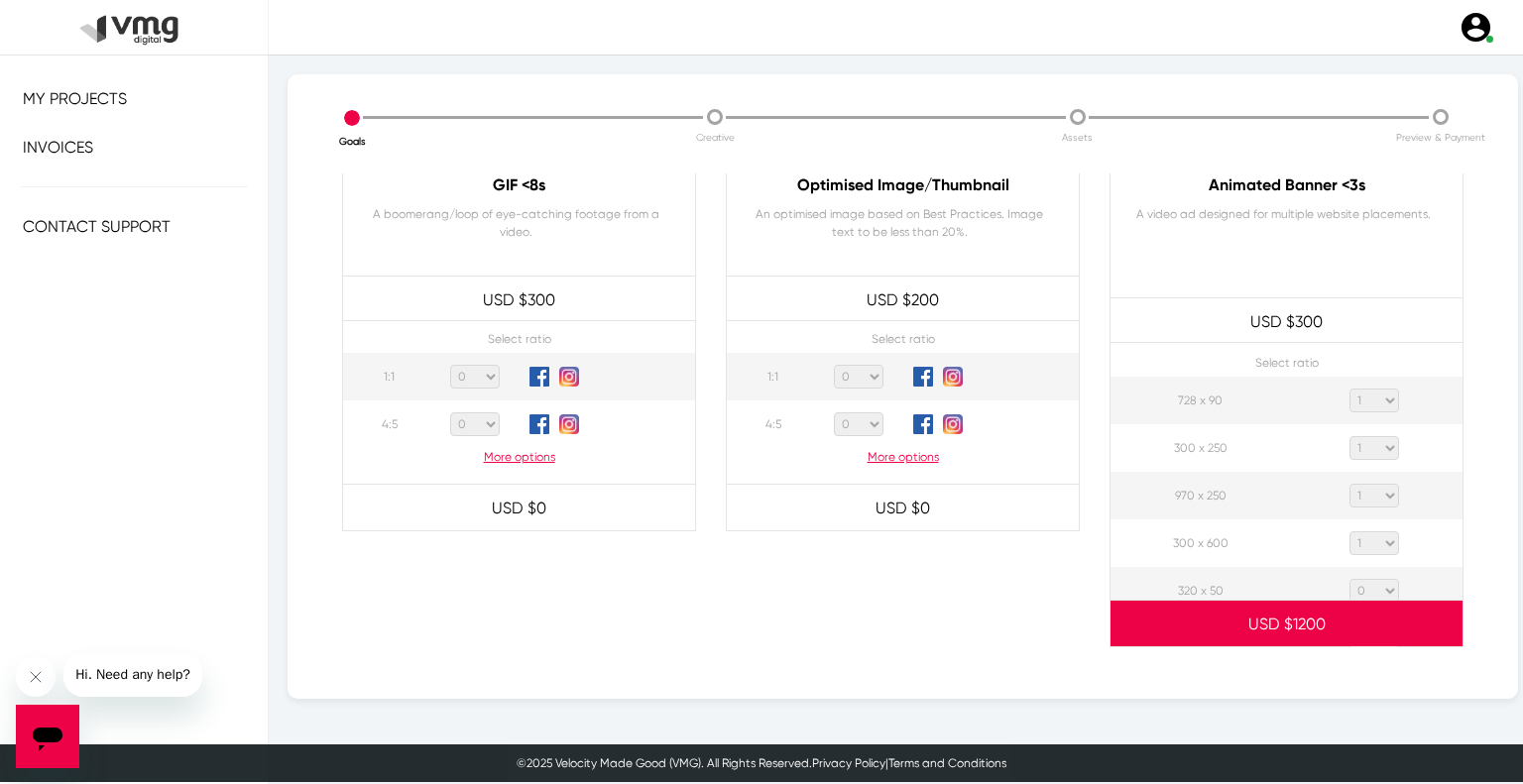 click on "0 1 2 3 4 5 6 7 8 9 10 11 12 13 14 15 16 17 18 19 20" 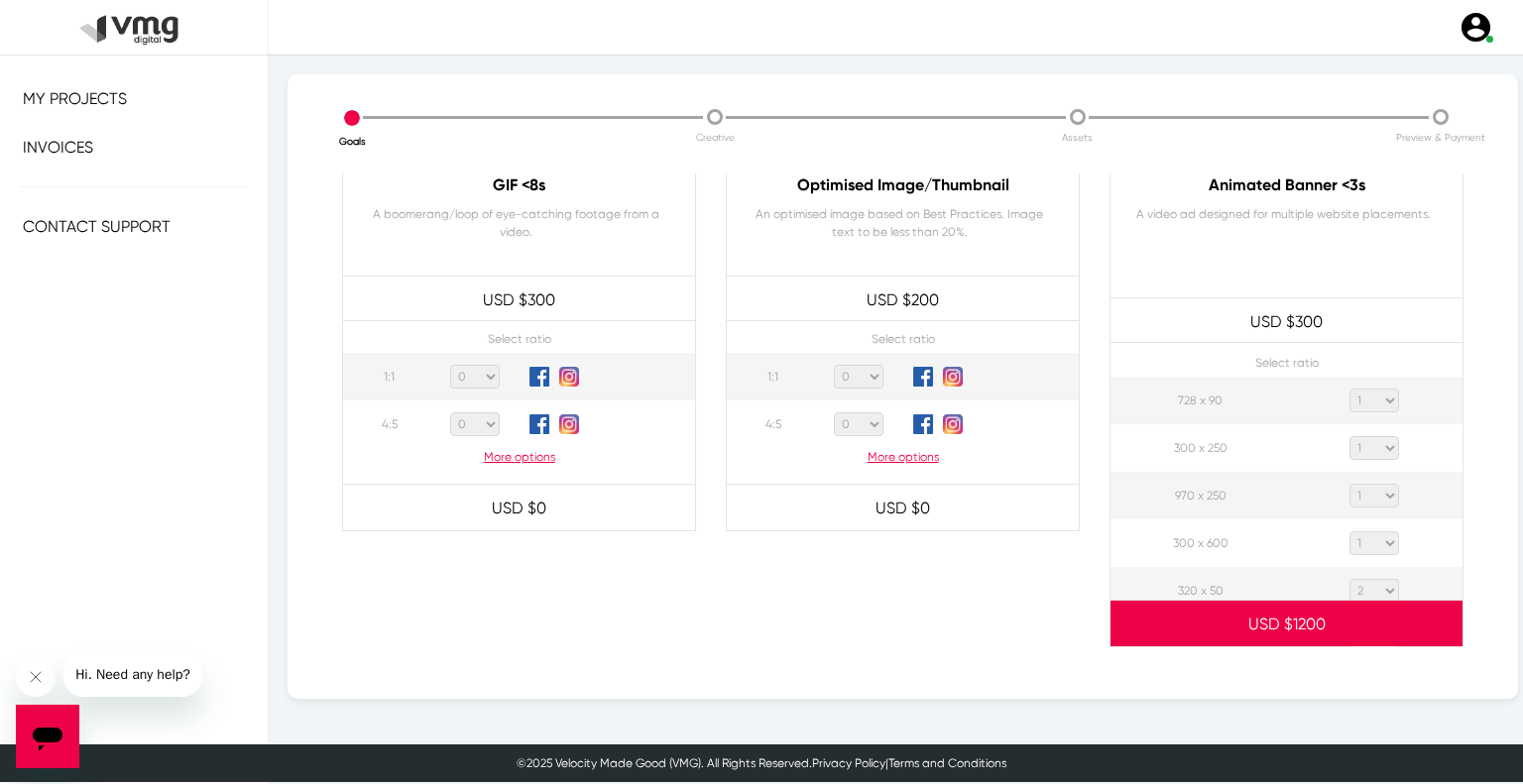 click on "0 1 2 3 4 5 6 7 8 9 10 11 12 13 14 15 16 17 18 19 20" 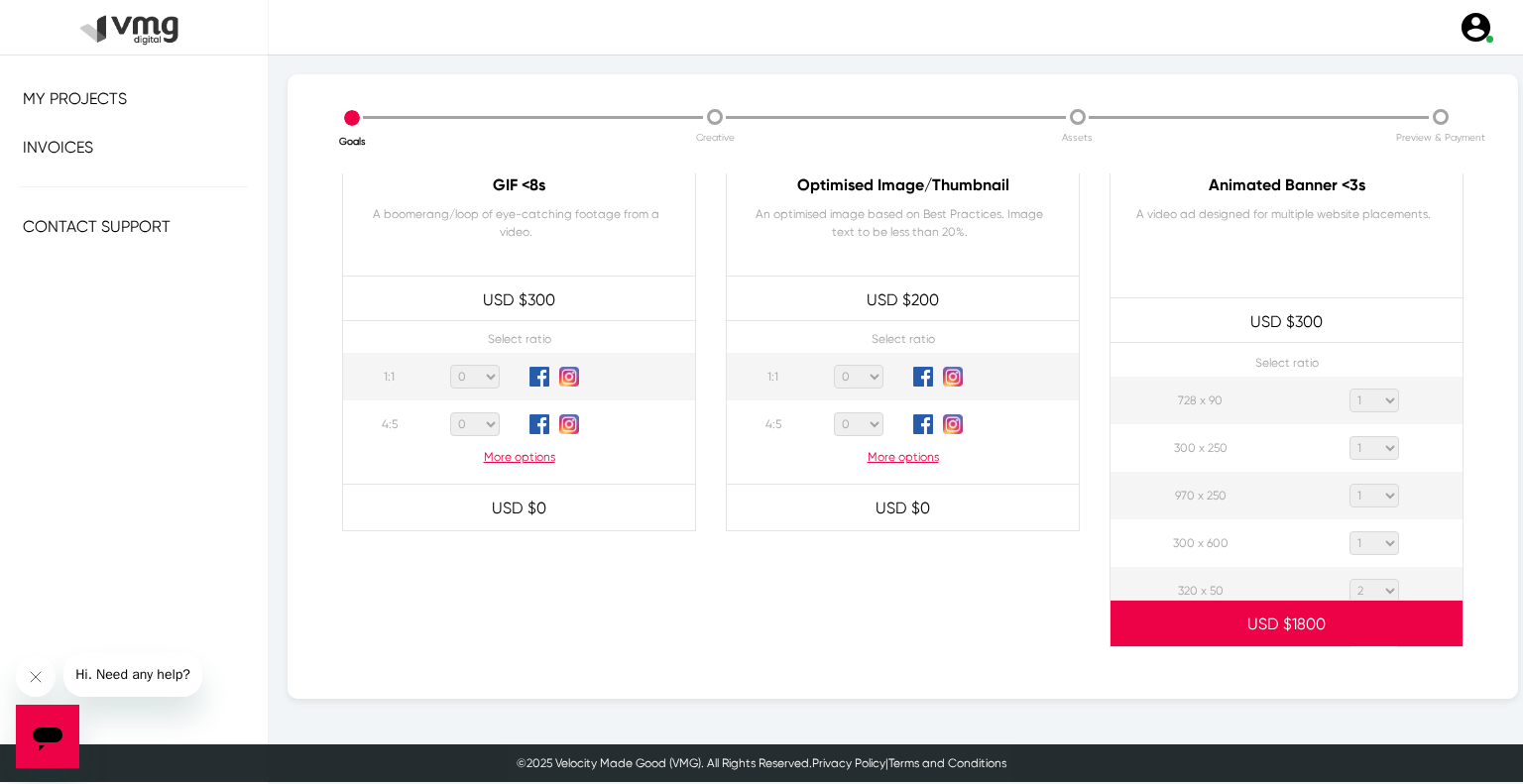 click on "0 1 2 3 4 5 6 7 8 9 10 11 12 13 14 15 16 17 18 19 20" 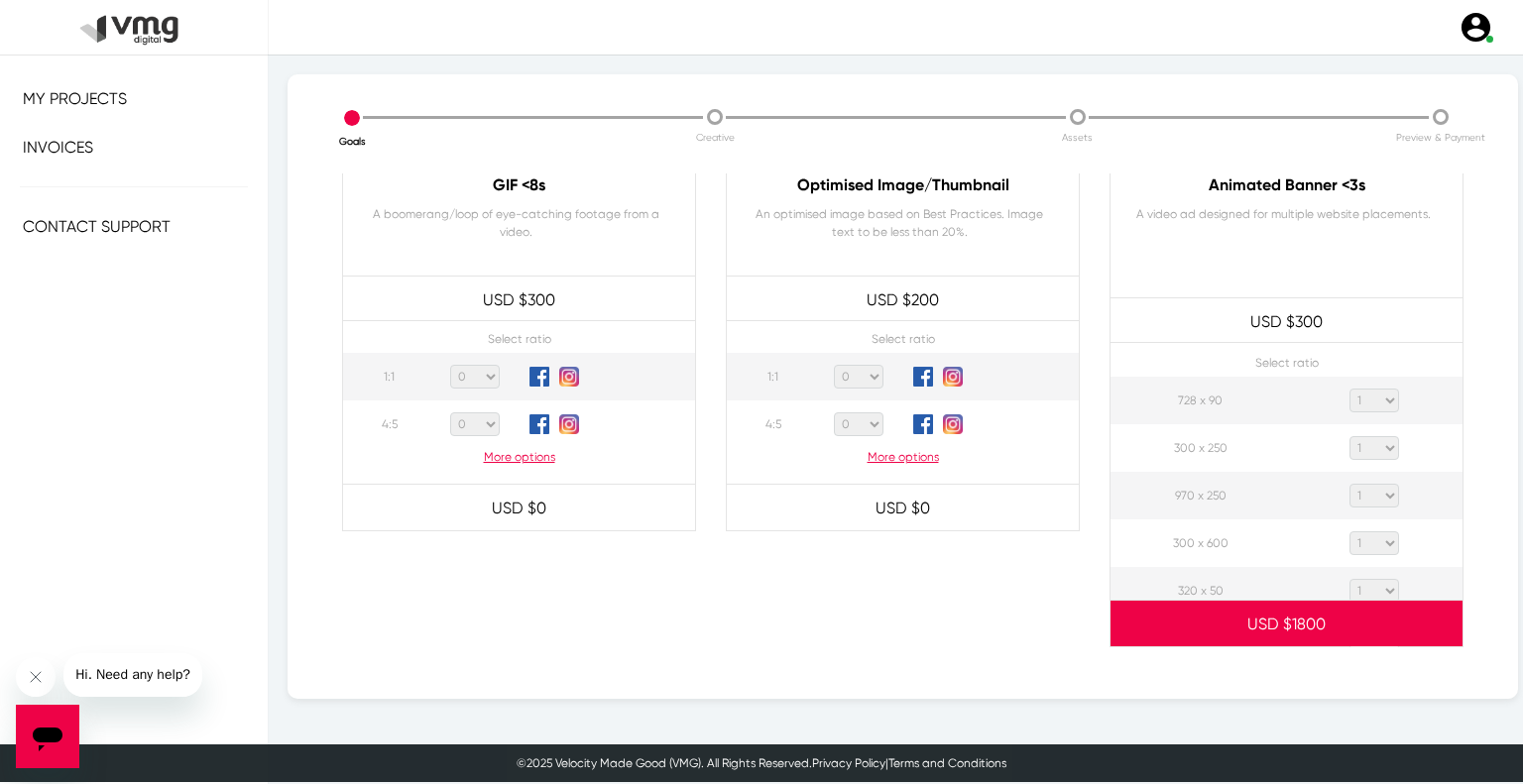 click on "0 1 2 3 4 5 6 7 8 9 10 11 12 13 14 15 16 17 18 19 20" 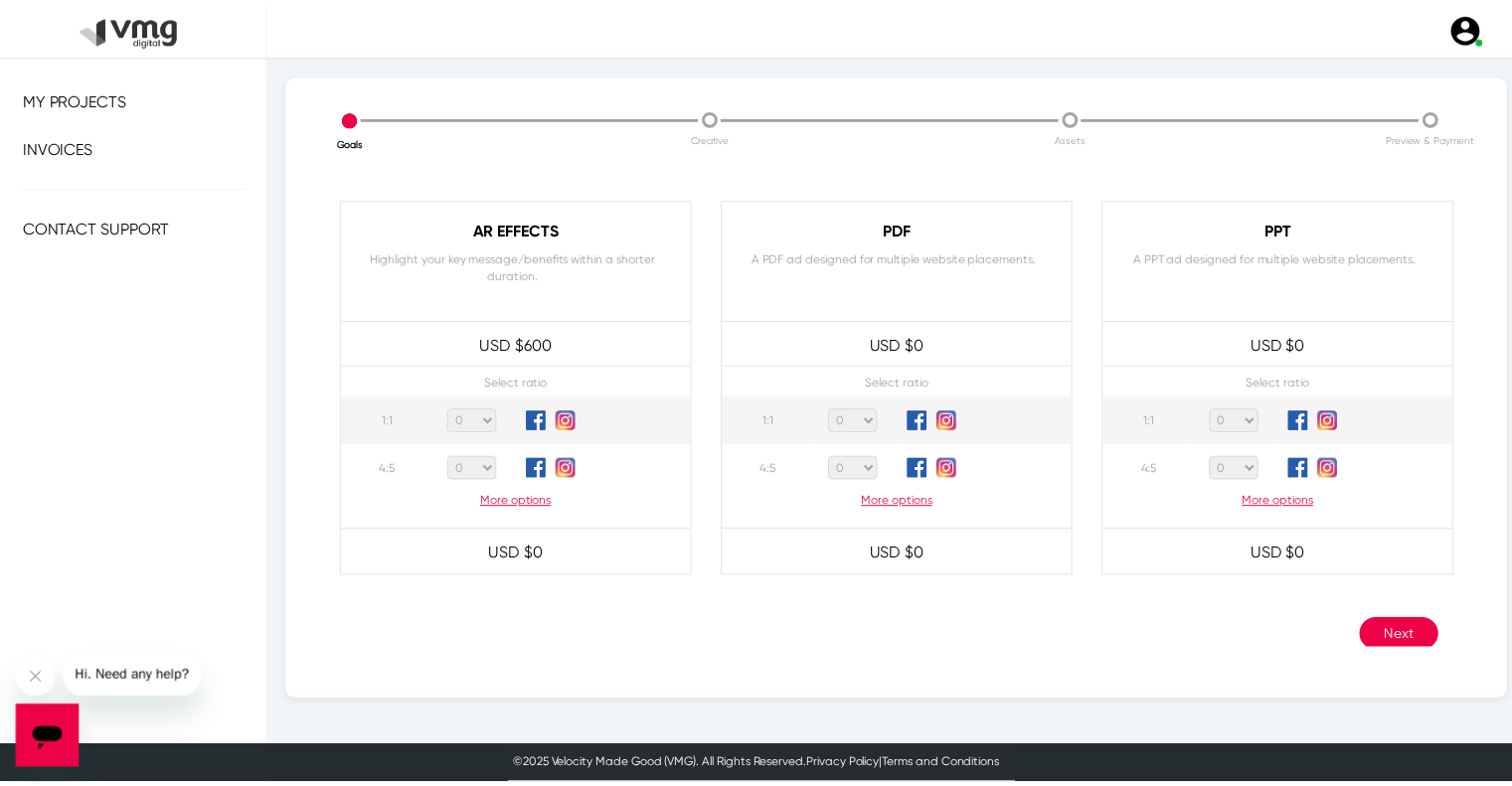 scroll, scrollTop: 1917, scrollLeft: 0, axis: vertical 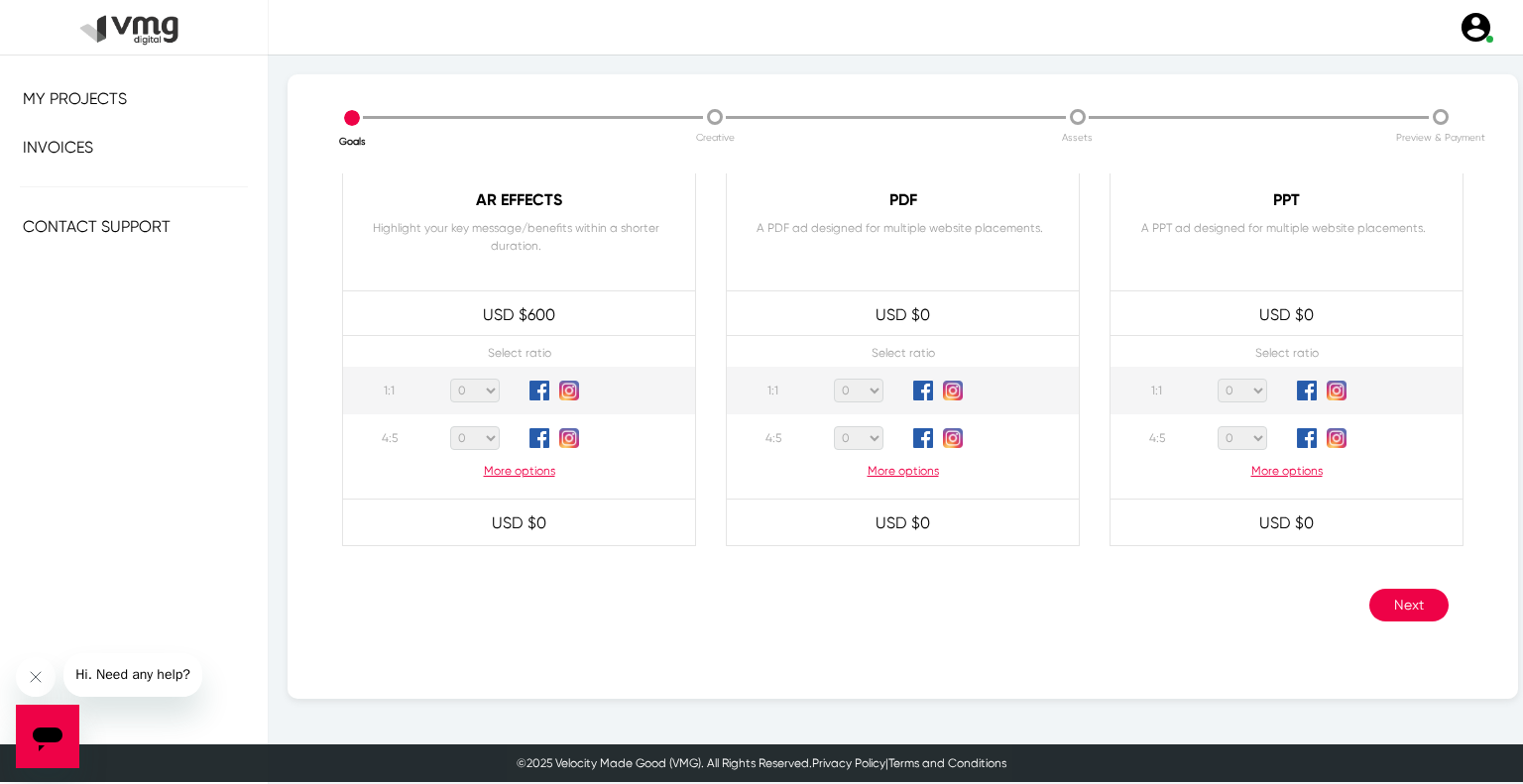 click on "Next" 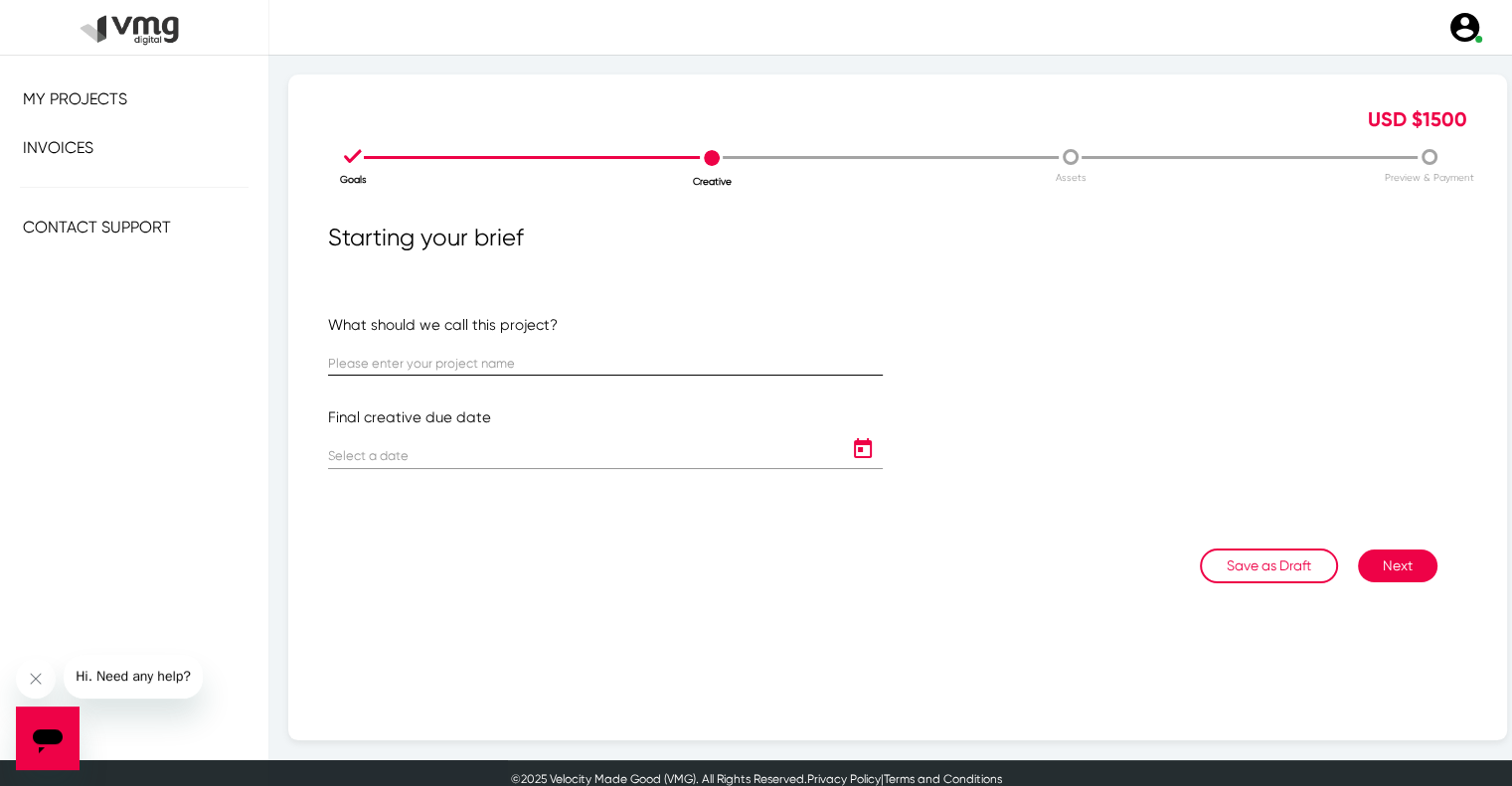 click at bounding box center (605, 364) 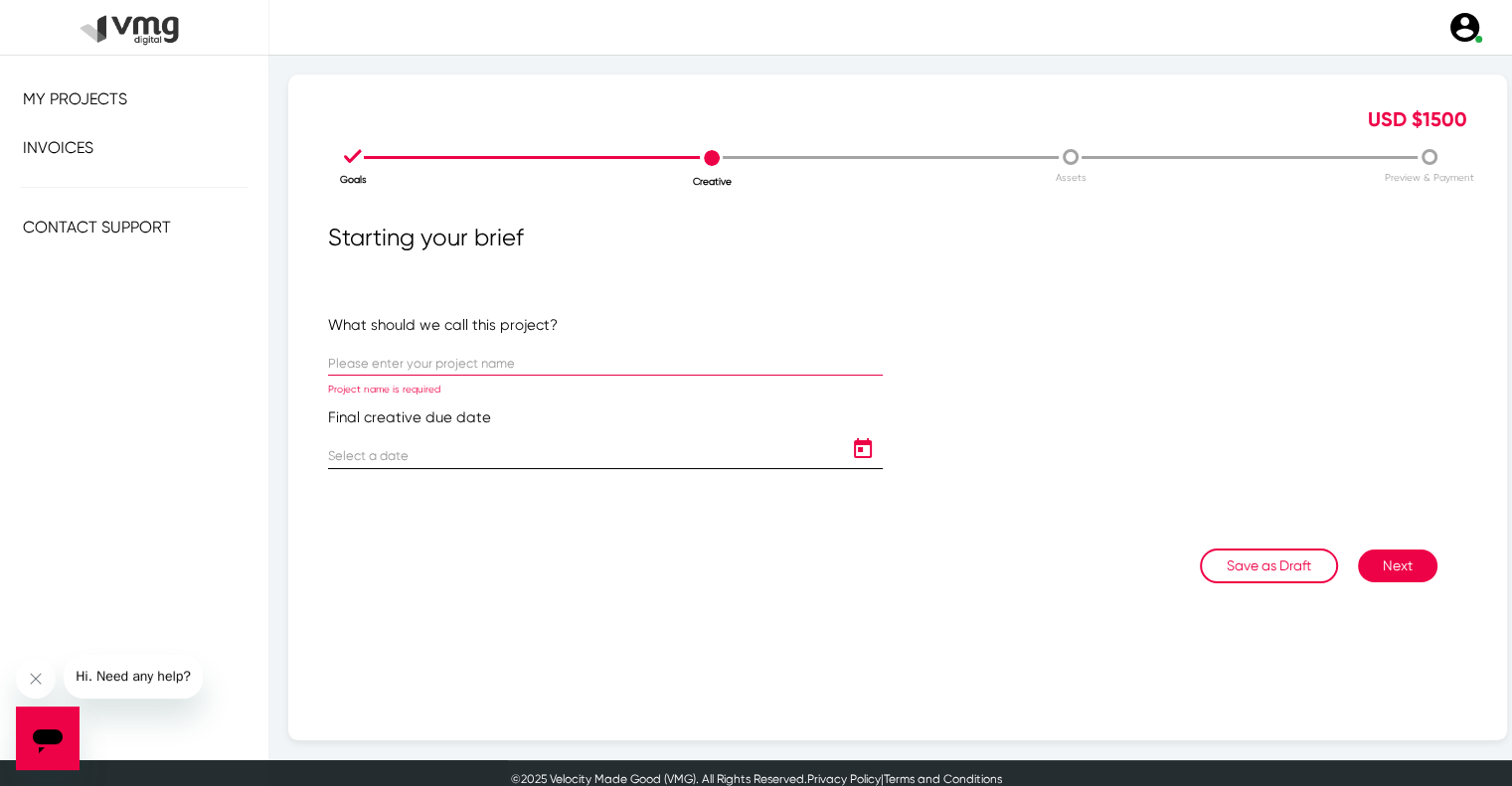 paste on "US [PERSON_NAME]: USM Weekly Campaign ([DATE] - [DATE])" 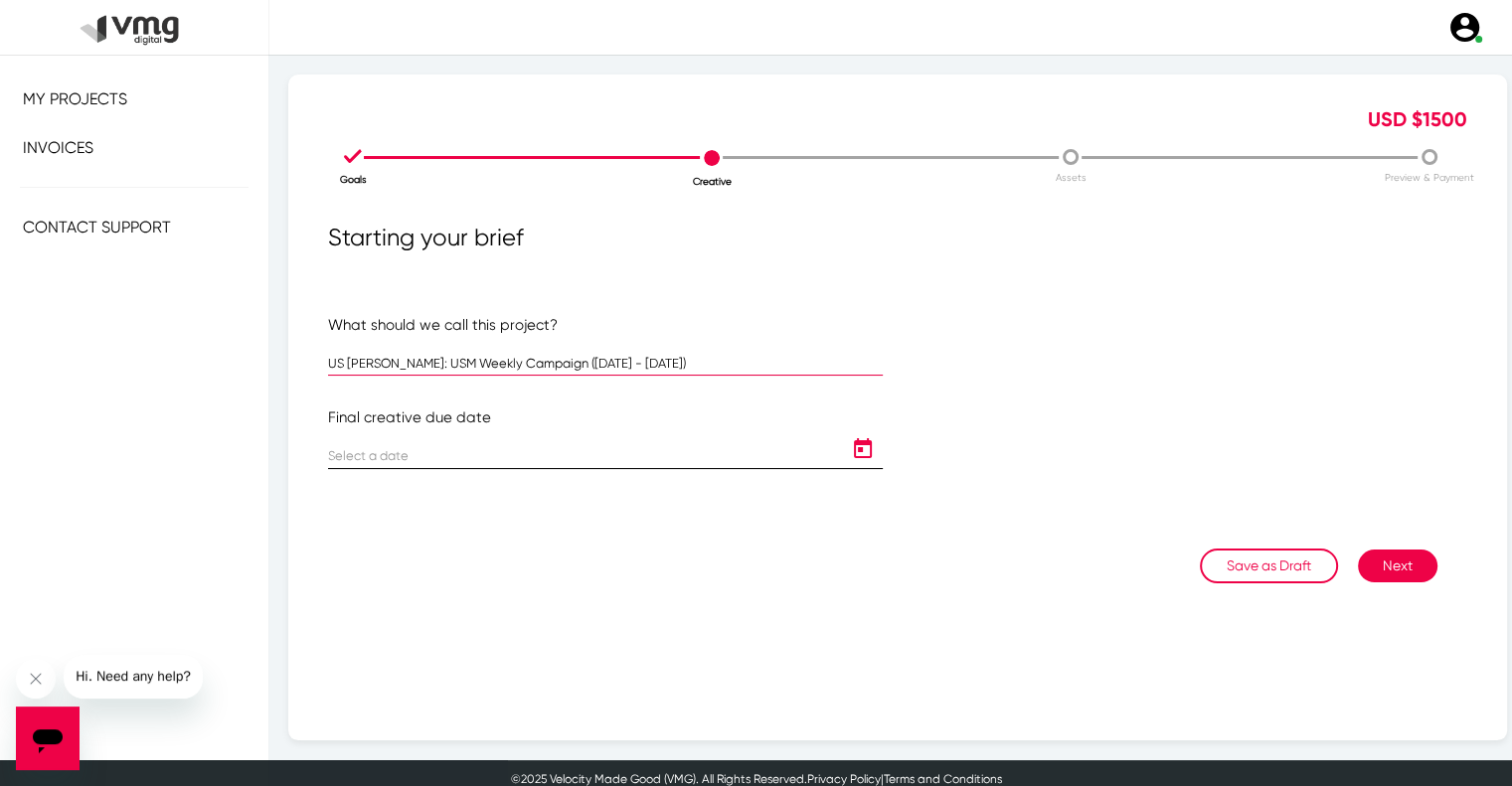 type on "US [PERSON_NAME]: USM Weekly Campaign ([DATE] - [DATE])" 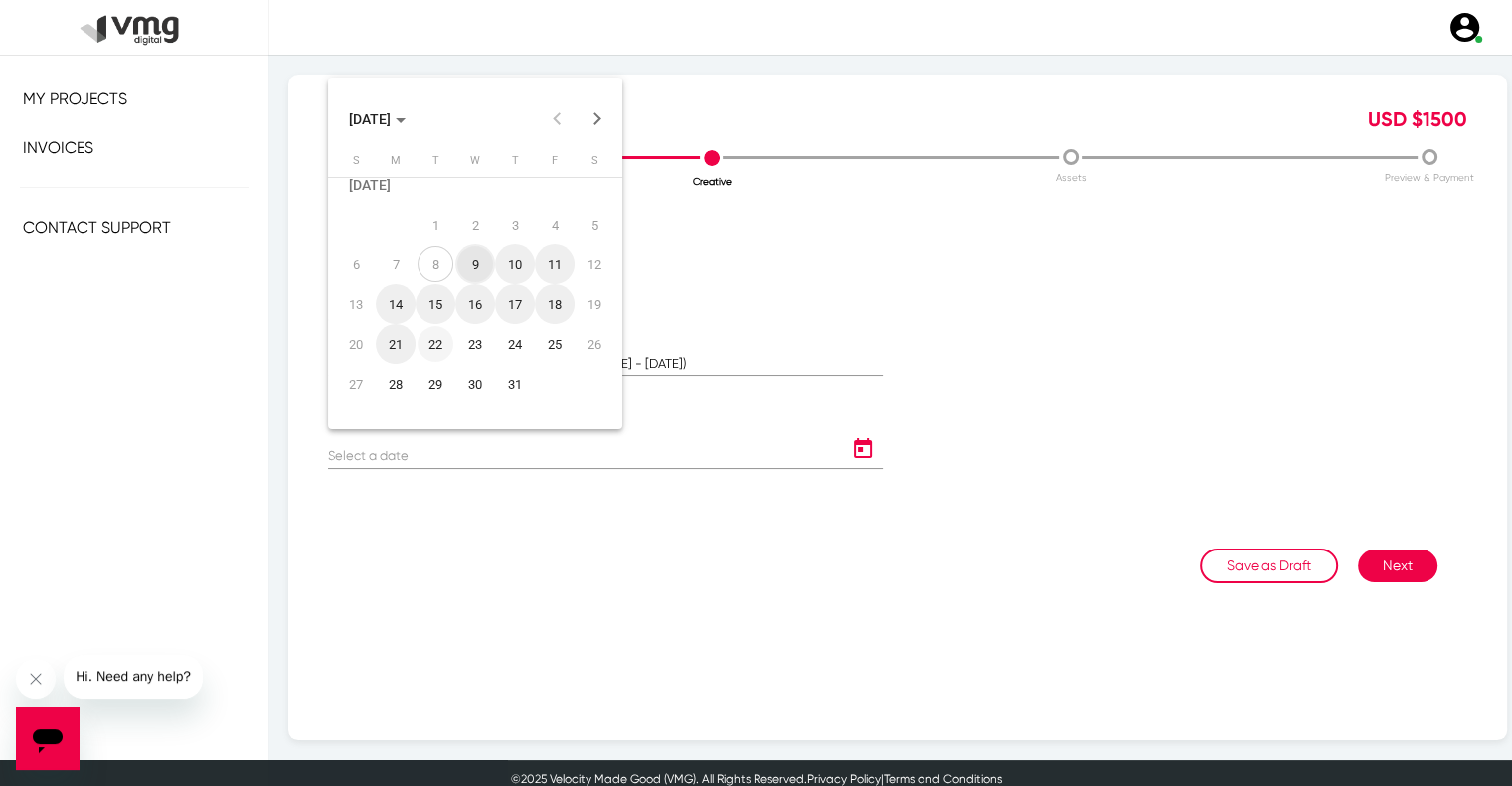 click on "22" at bounding box center [435, 344] 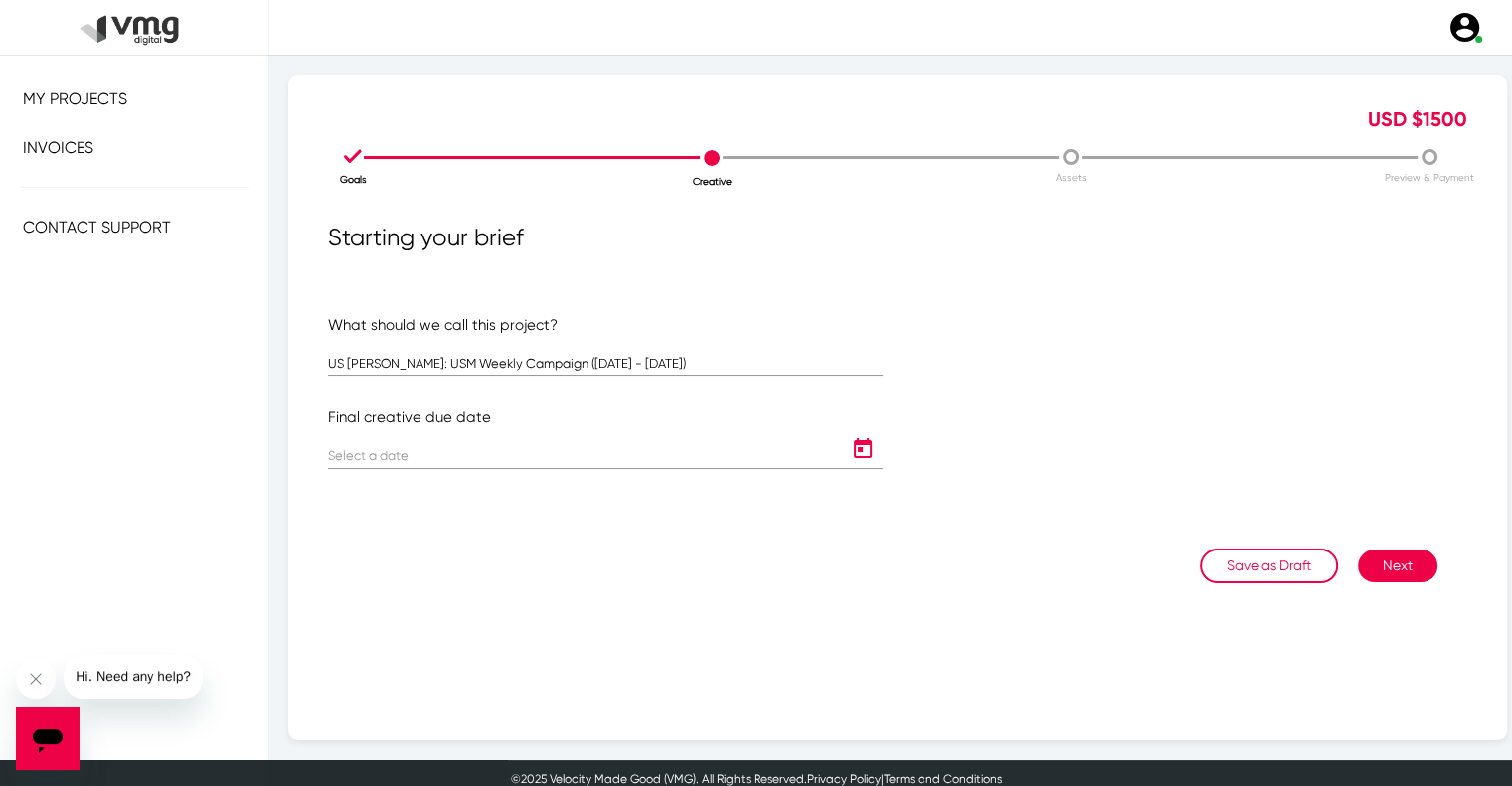 type on "[DATE]" 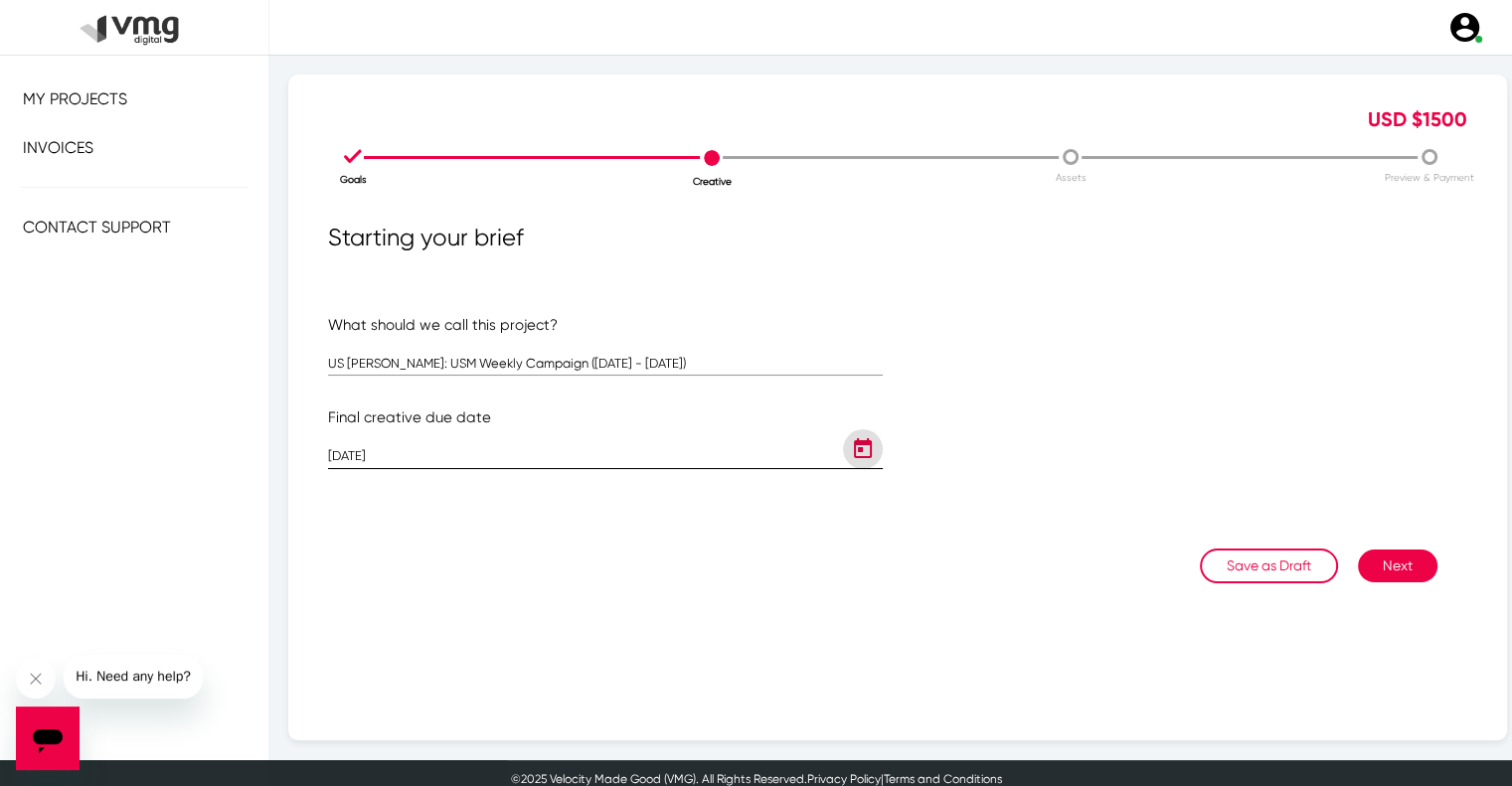 click 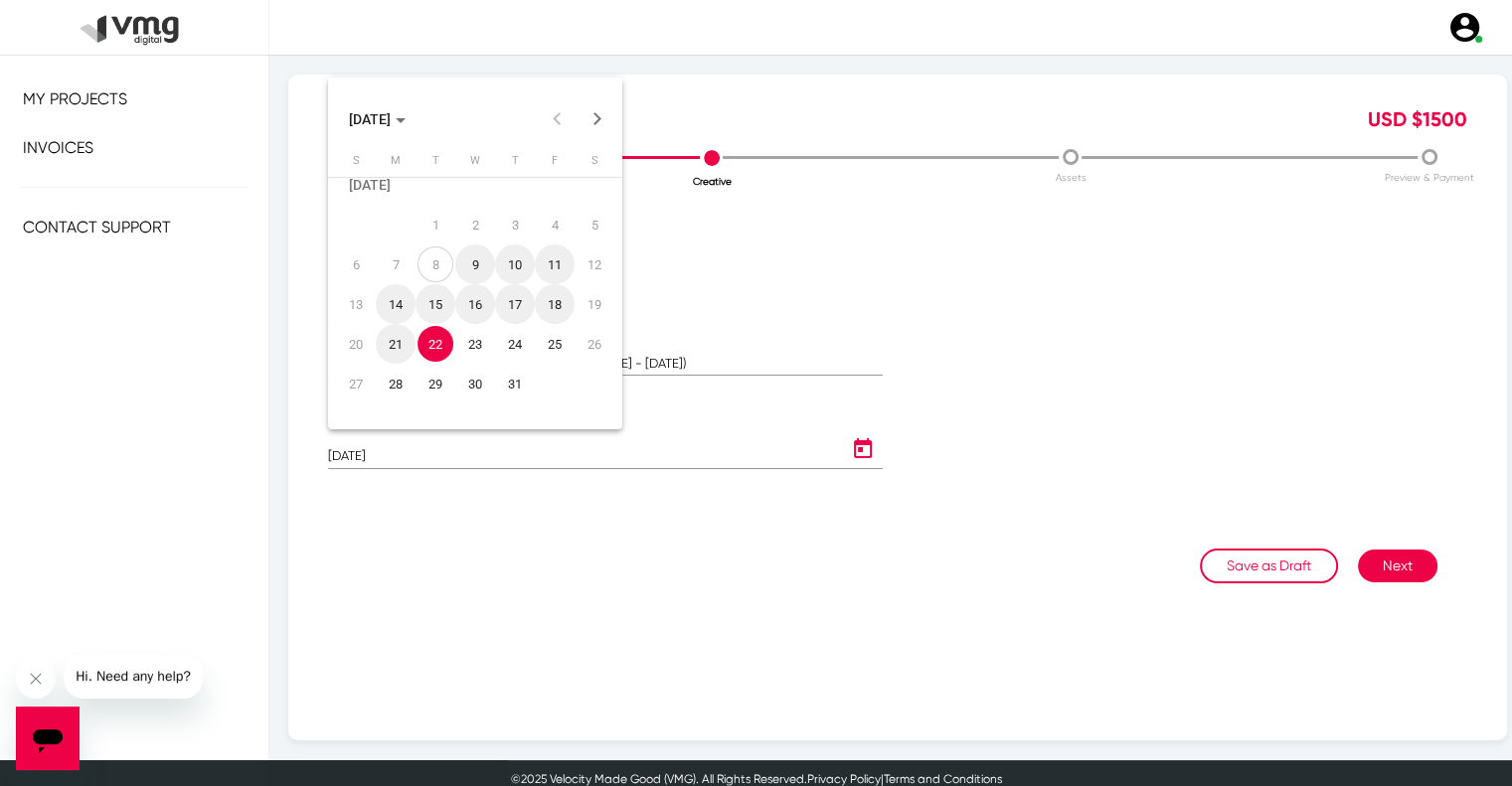 click on "22" at bounding box center (435, 344) 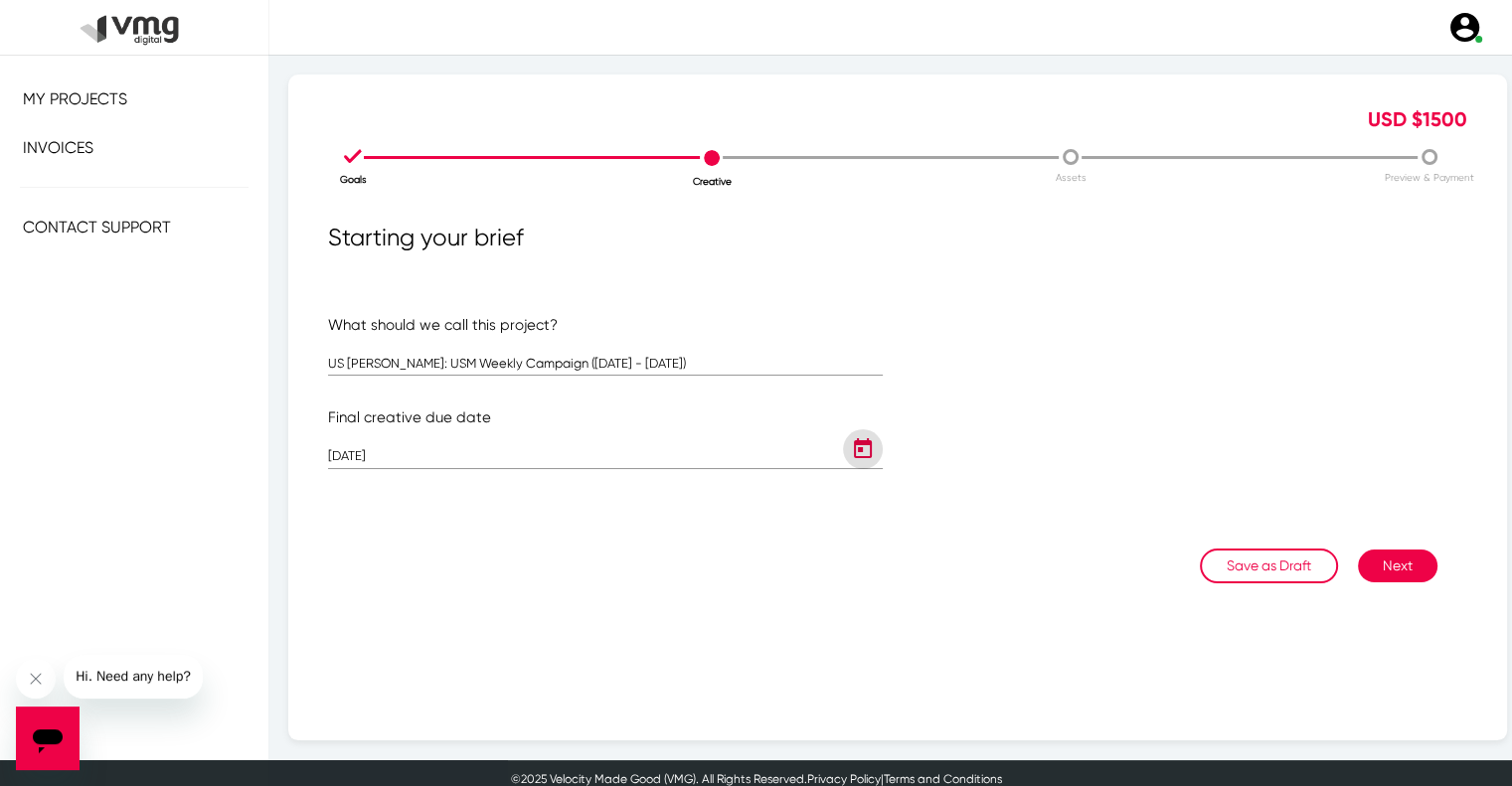 click on "Next" 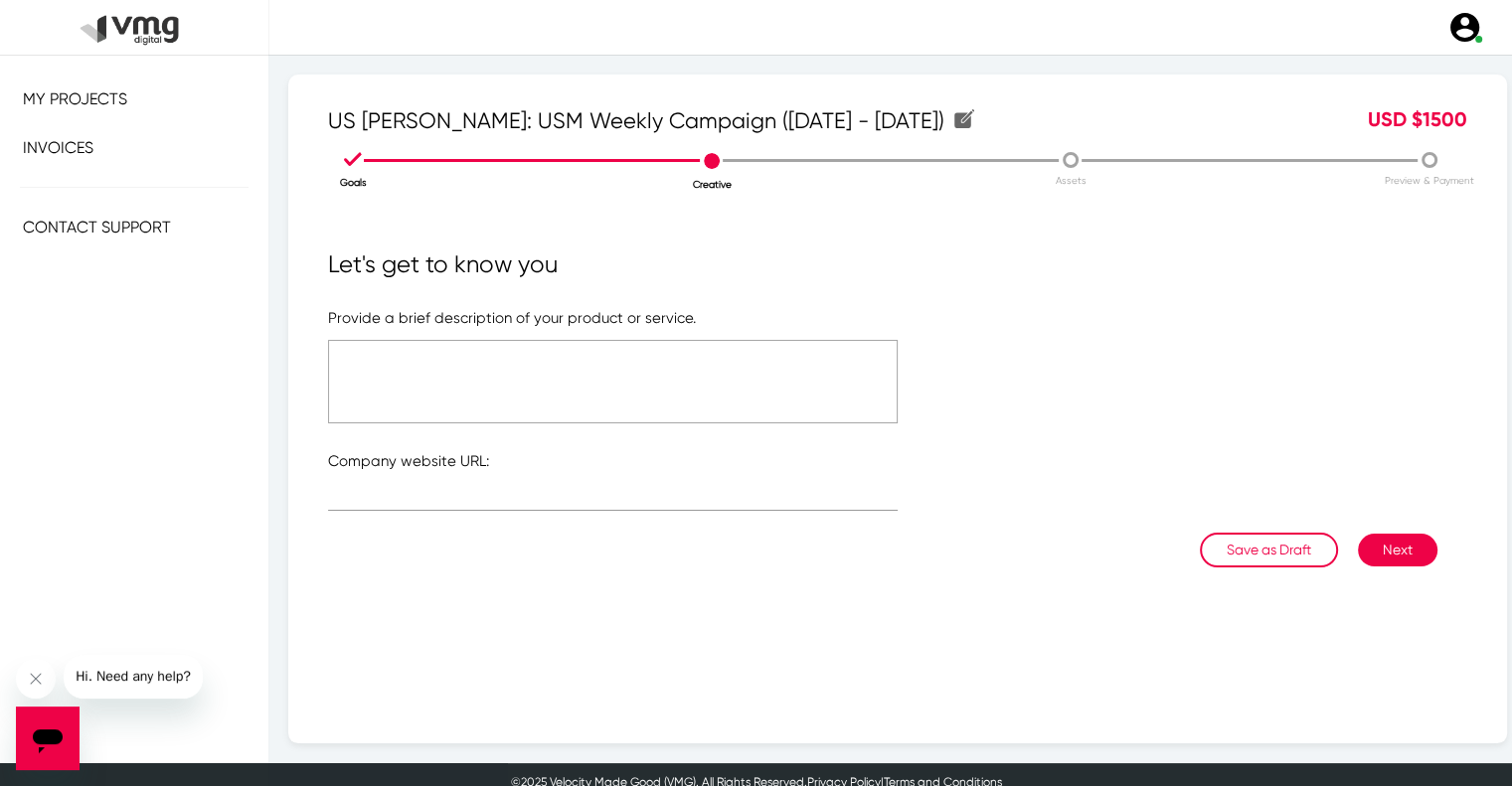 click 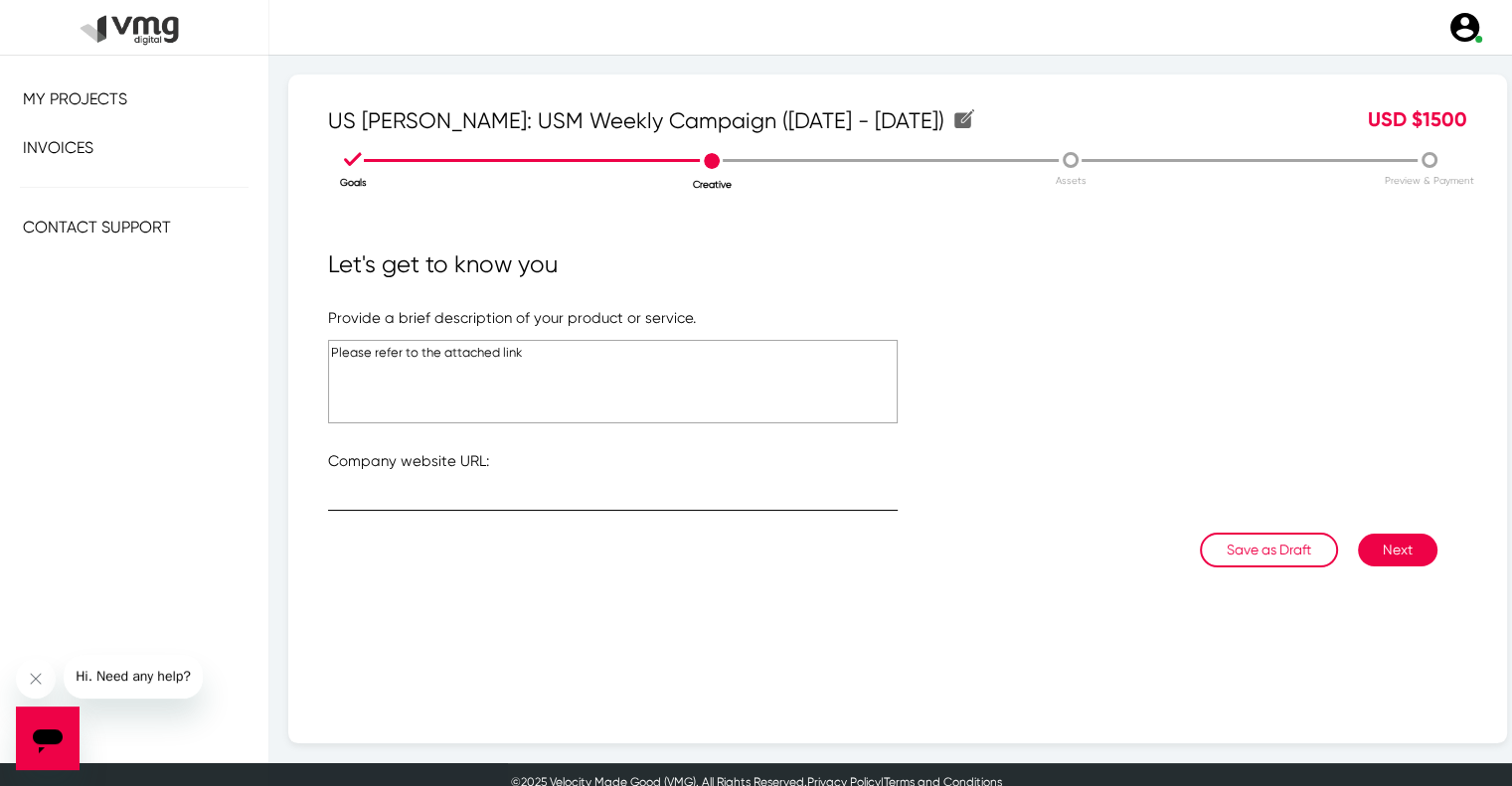 type on "Please refer to the attached link" 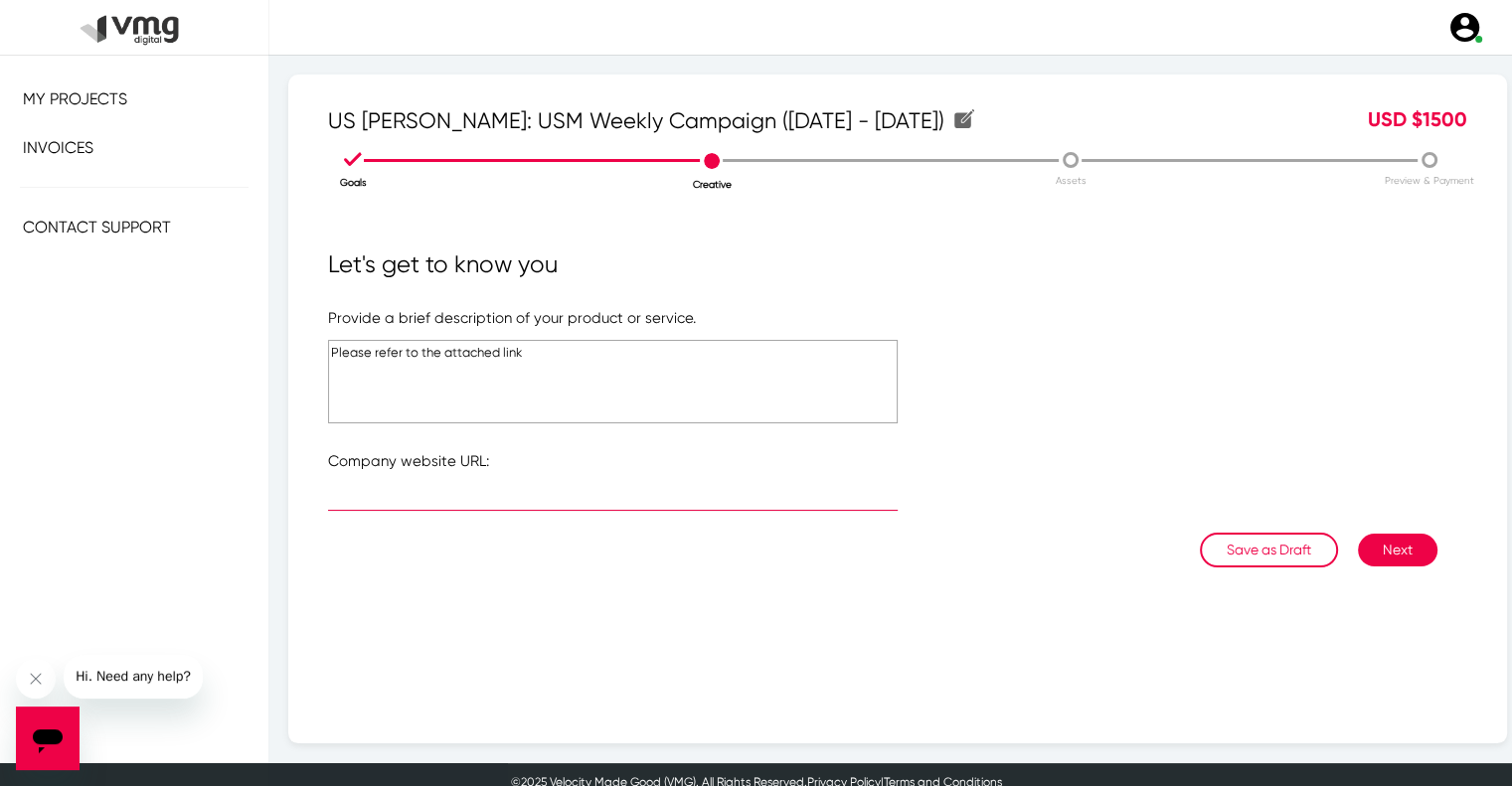 type on "[URL][DOMAIN_NAME]" 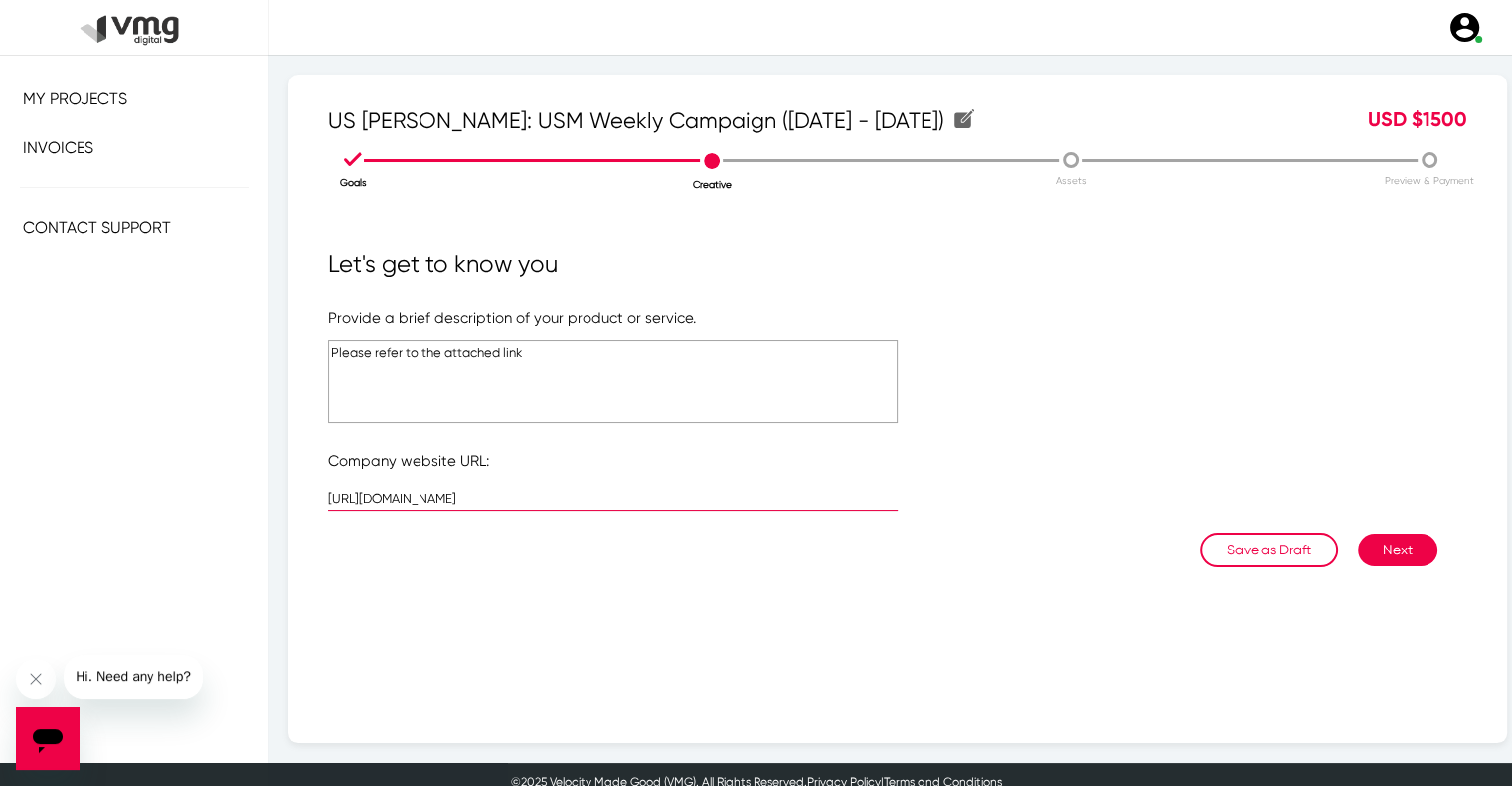 click on "Please refer to the attached link" 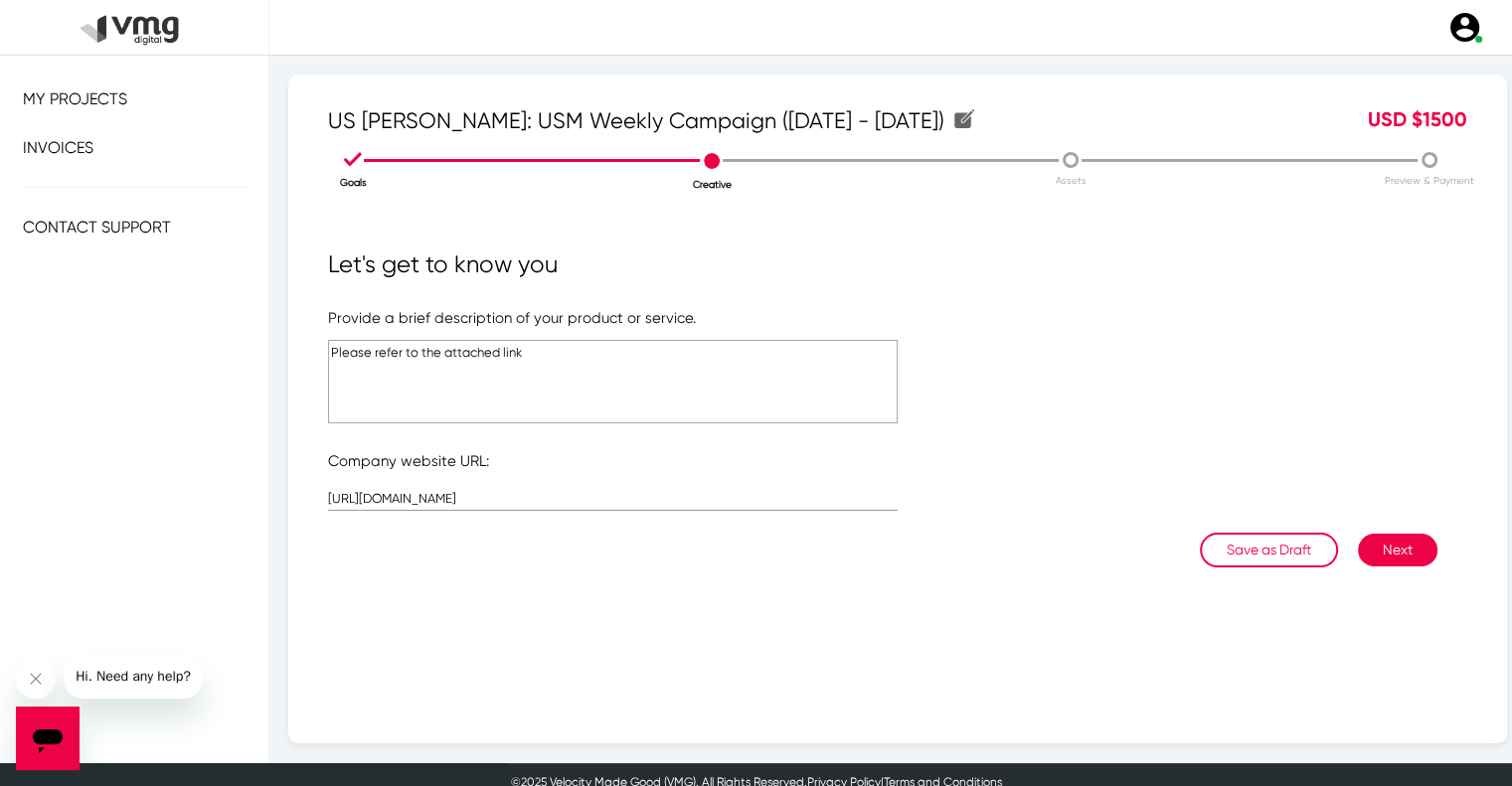 click on "Please refer to the attached link" 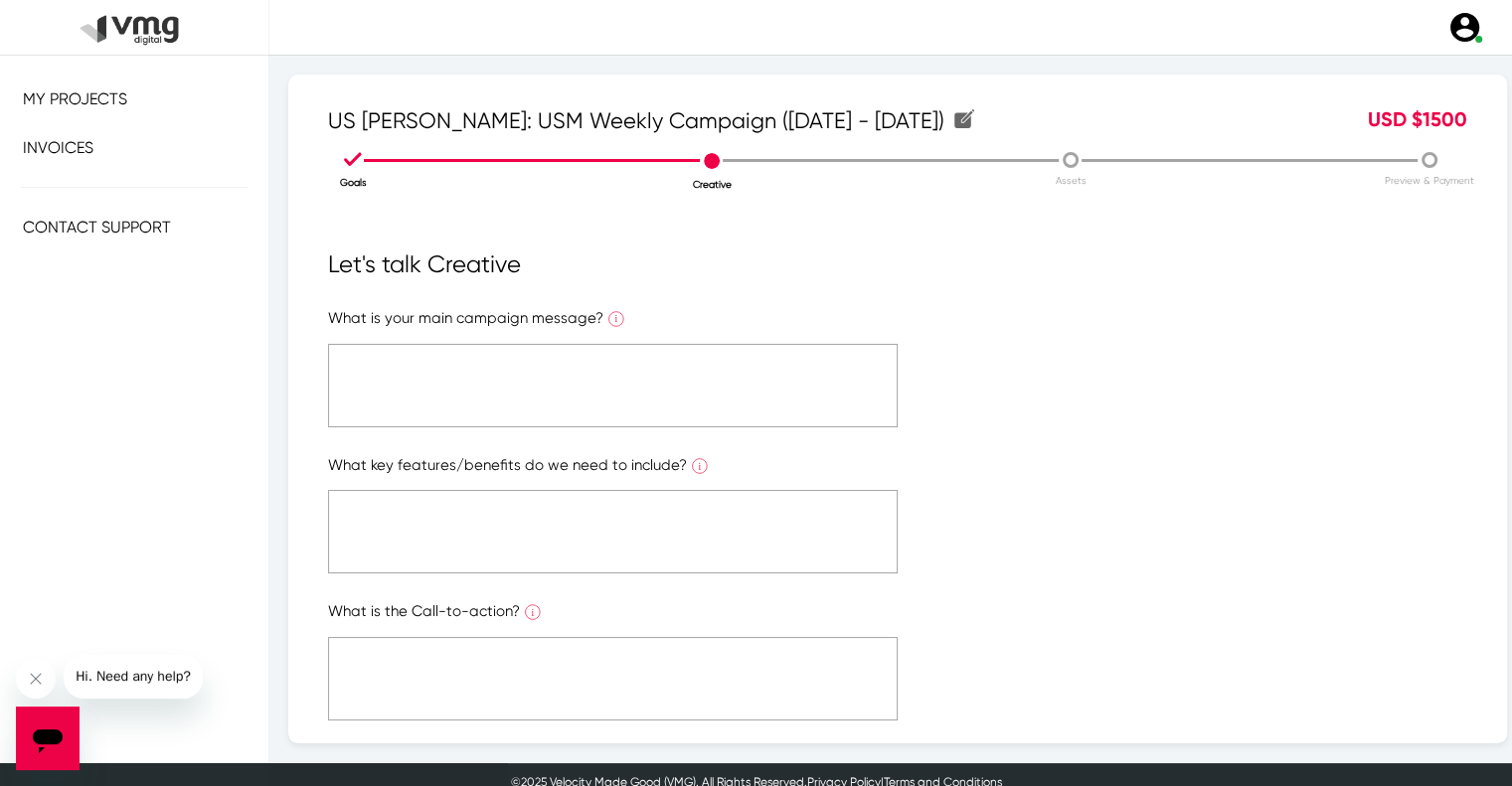 click 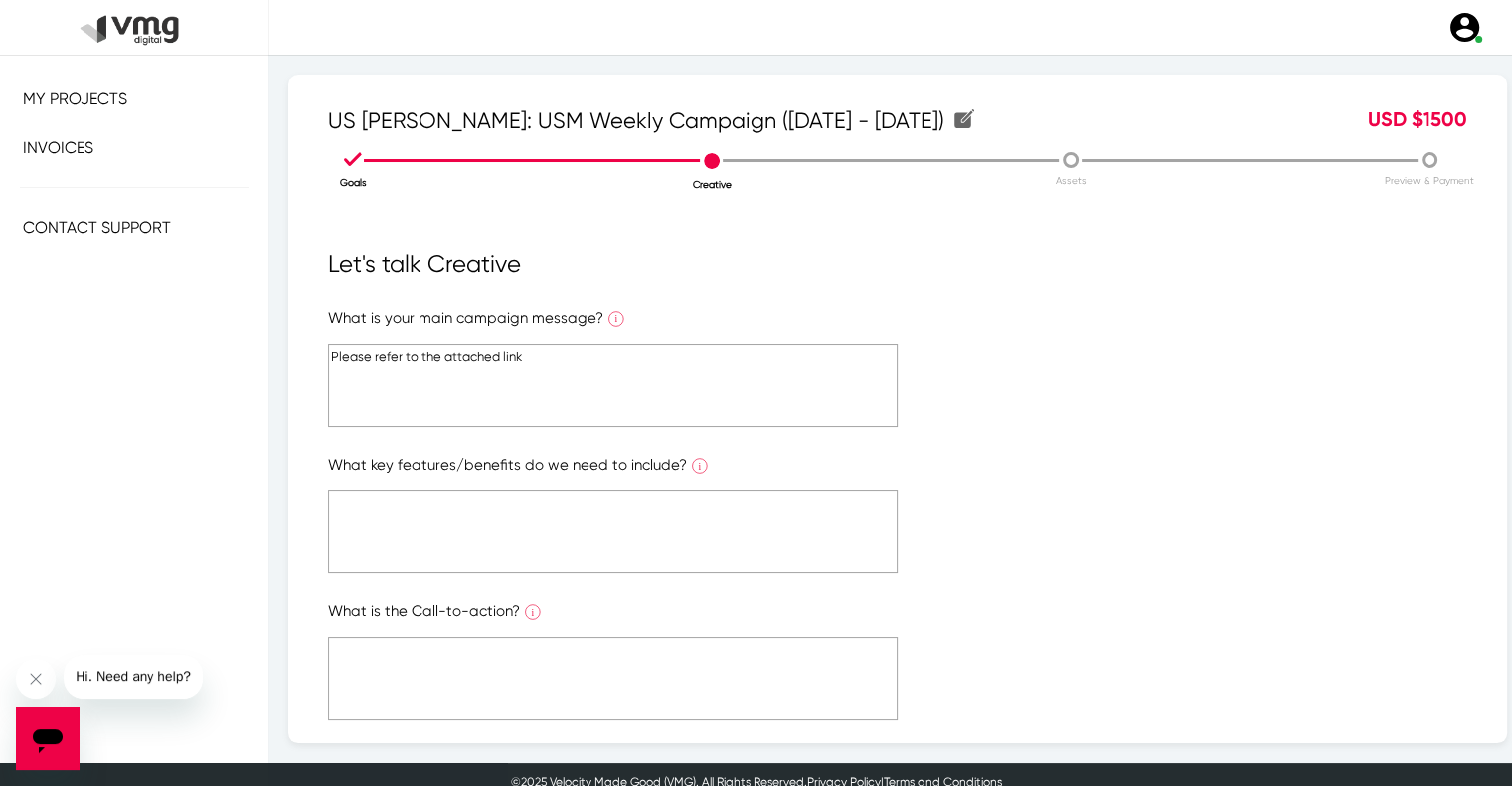 type on "Please refer to the attached link" 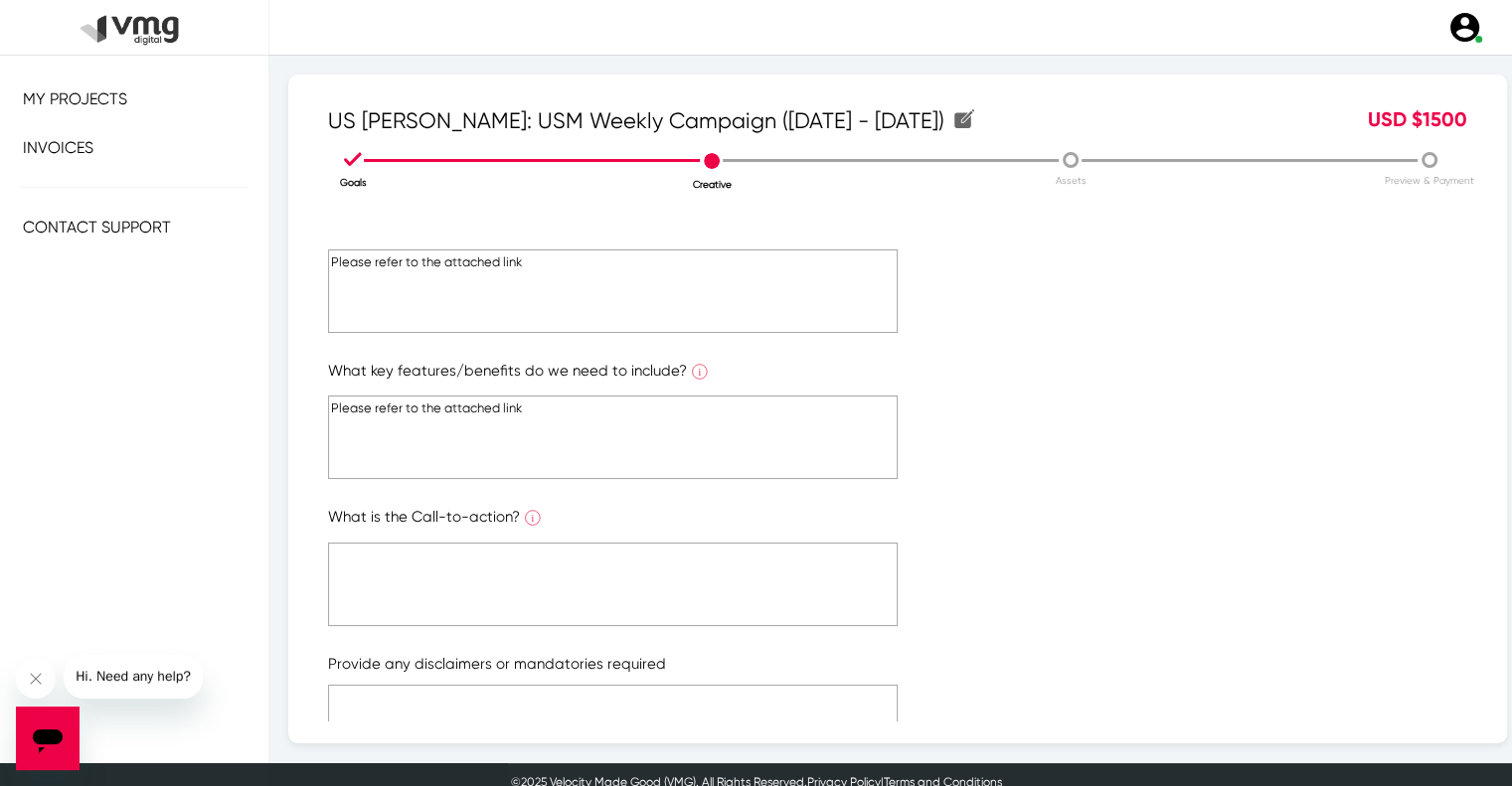 scroll, scrollTop: 199, scrollLeft: 0, axis: vertical 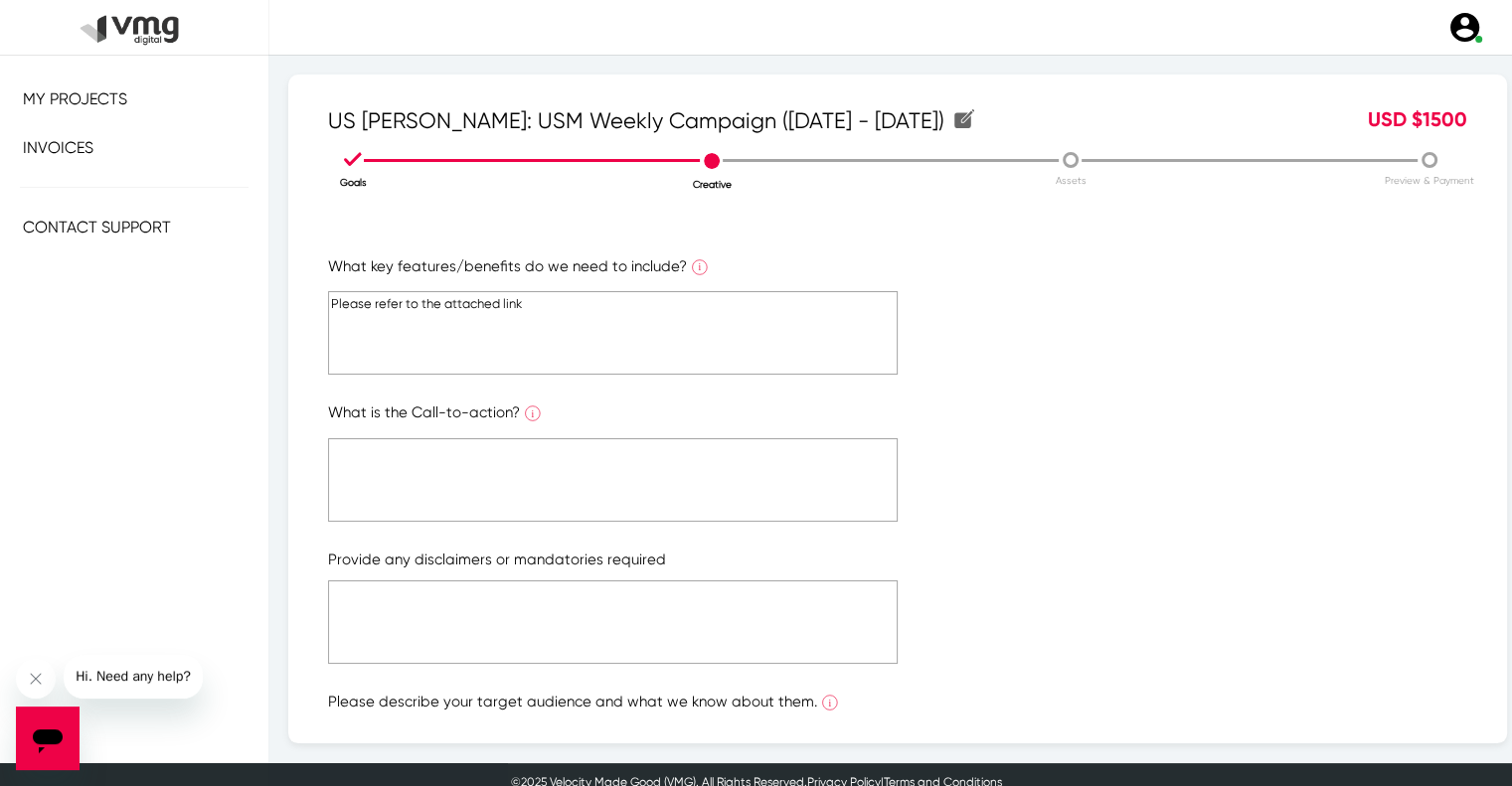 type on "Please refer to the attached link" 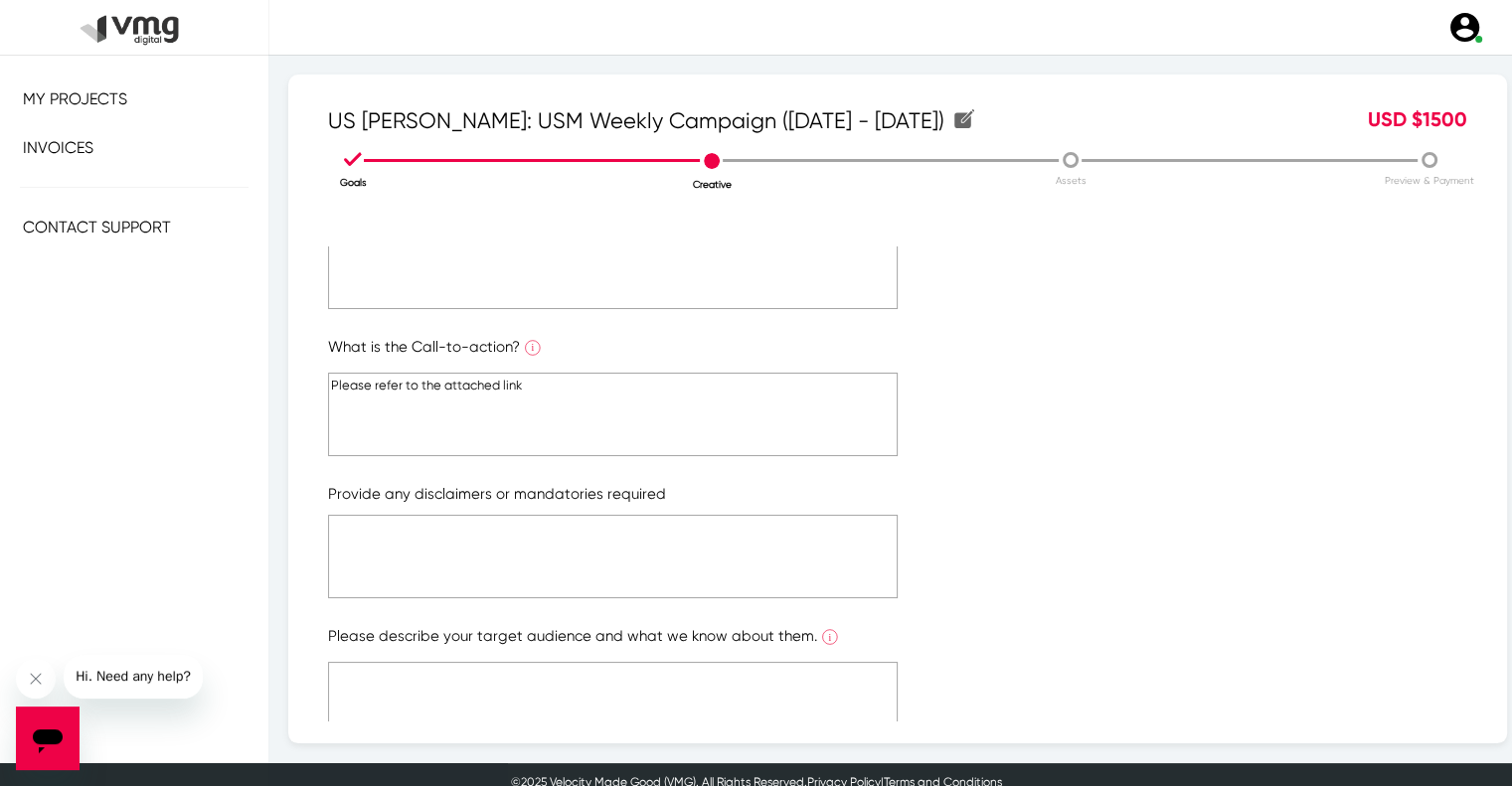 scroll, scrollTop: 298, scrollLeft: 0, axis: vertical 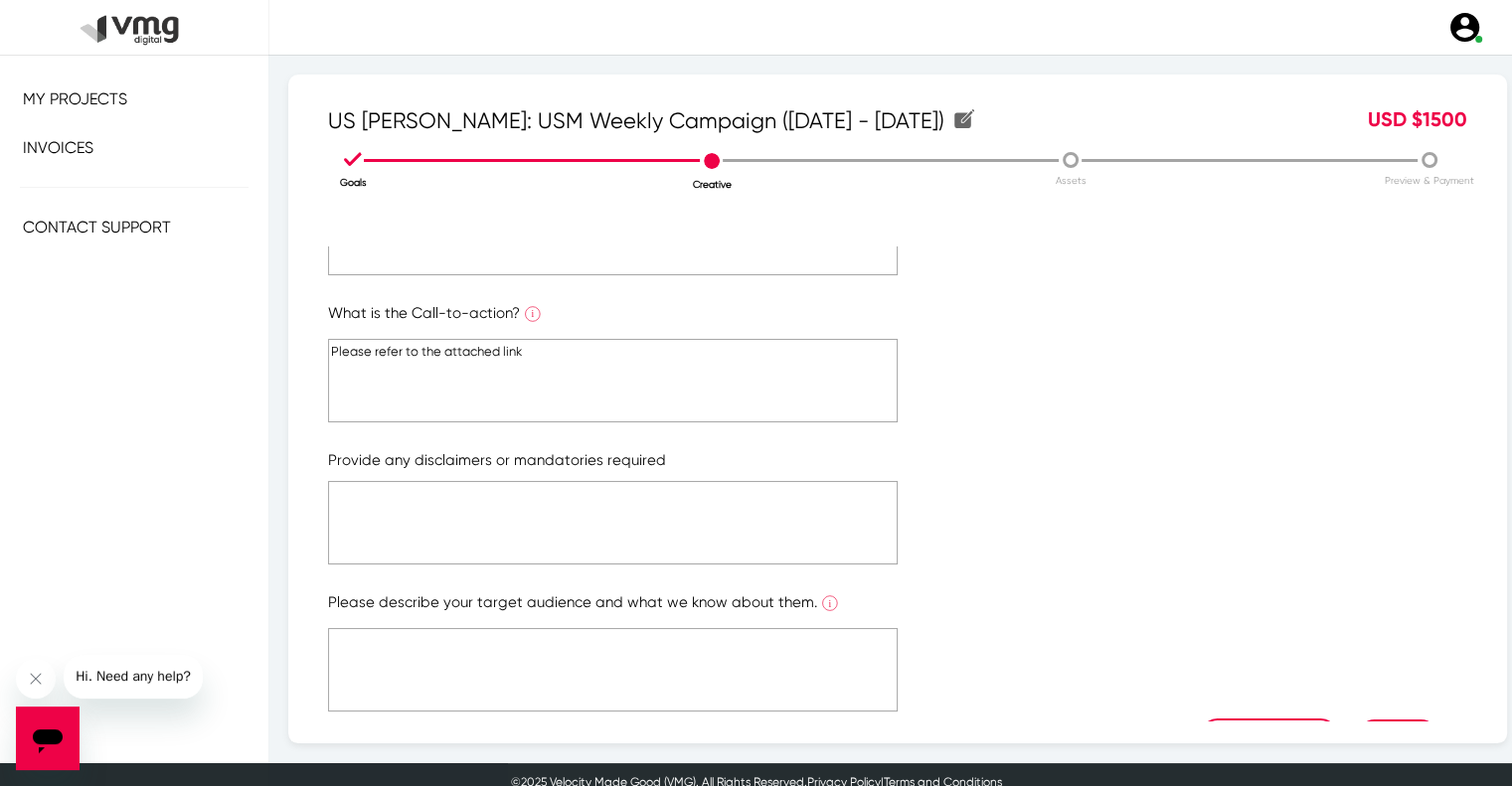 type on "Please refer to the attached link" 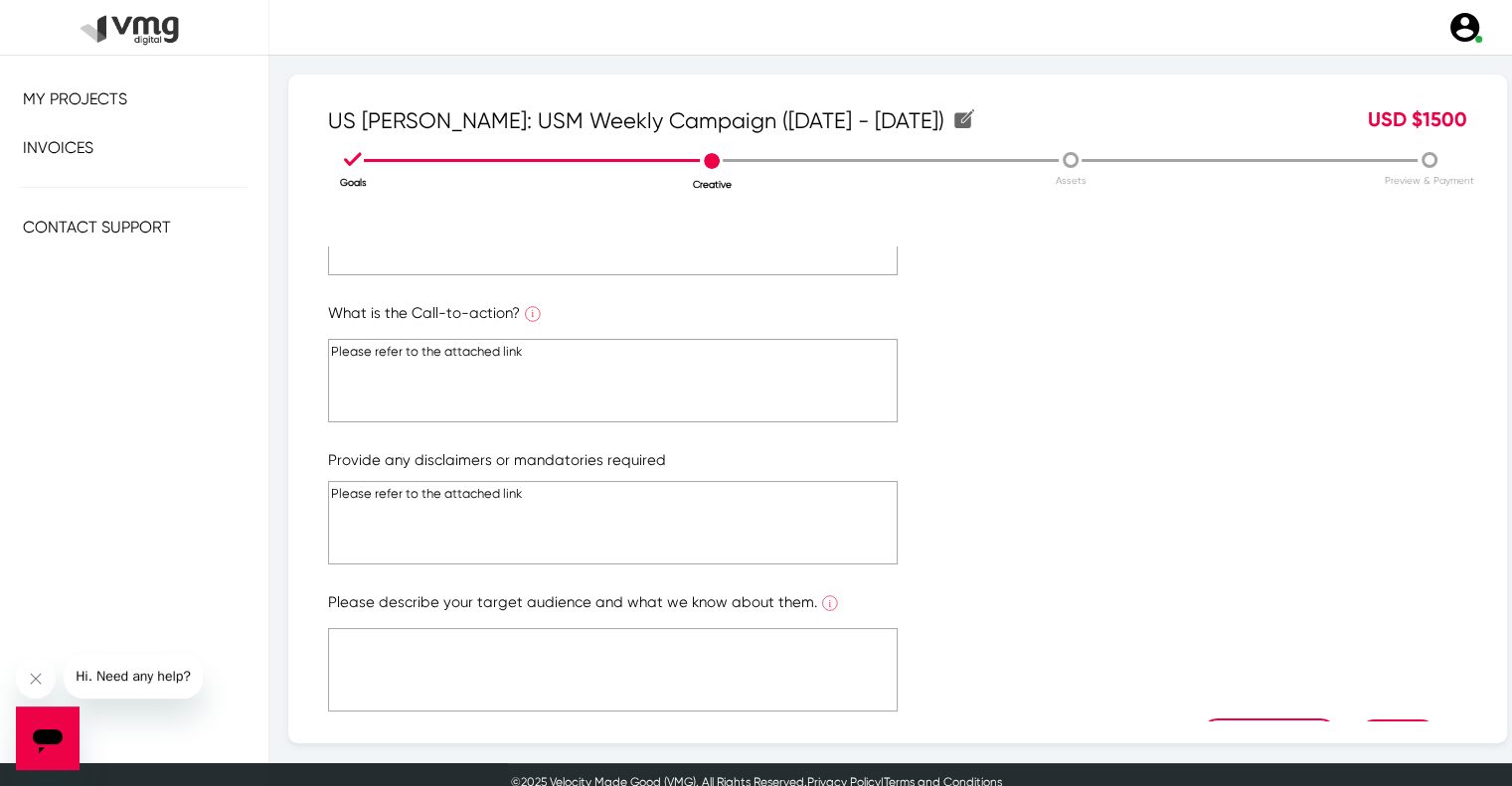 type on "Please refer to the attached link" 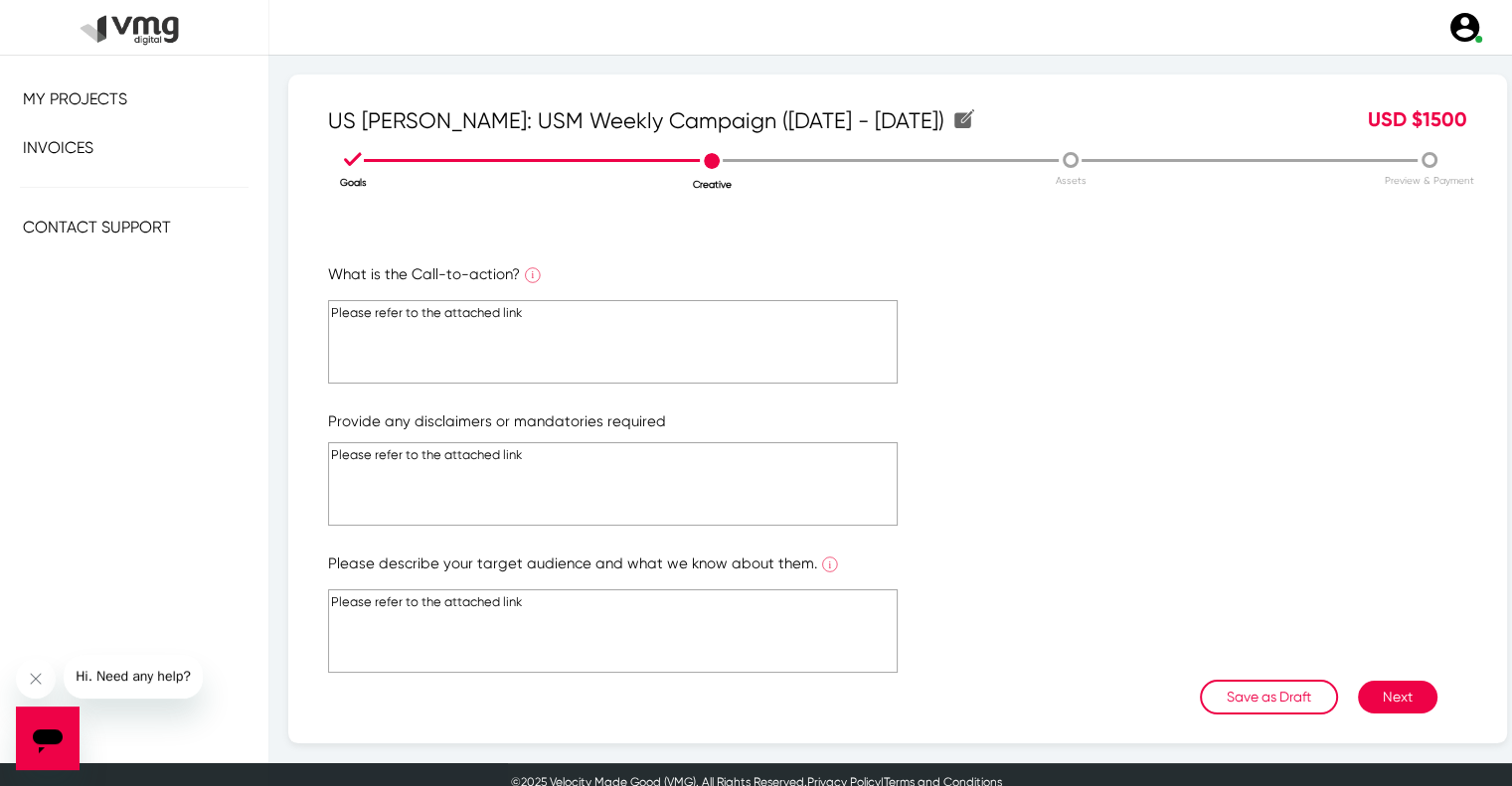 scroll, scrollTop: 356, scrollLeft: 0, axis: vertical 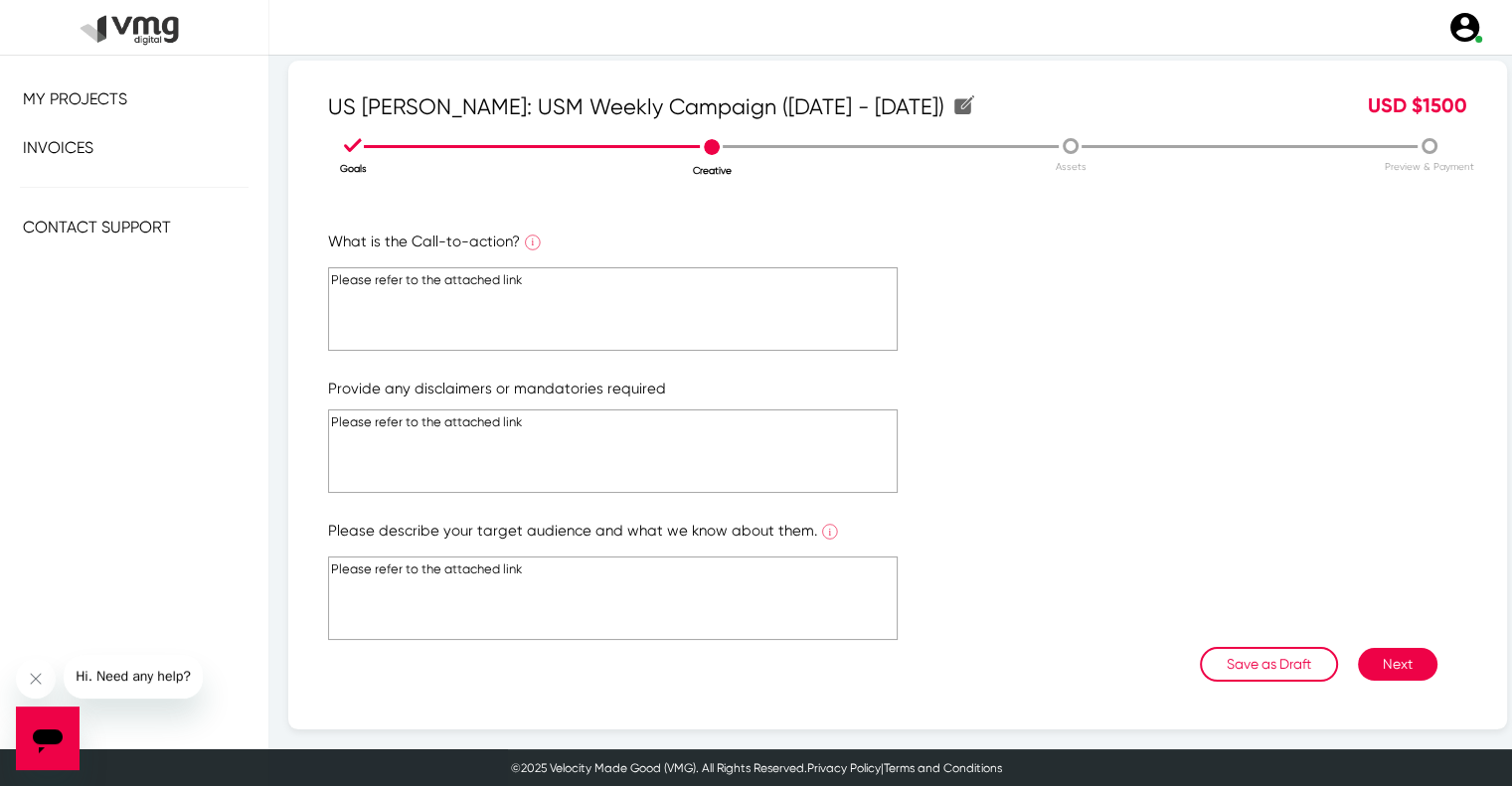 type on "Please refer to the attached link" 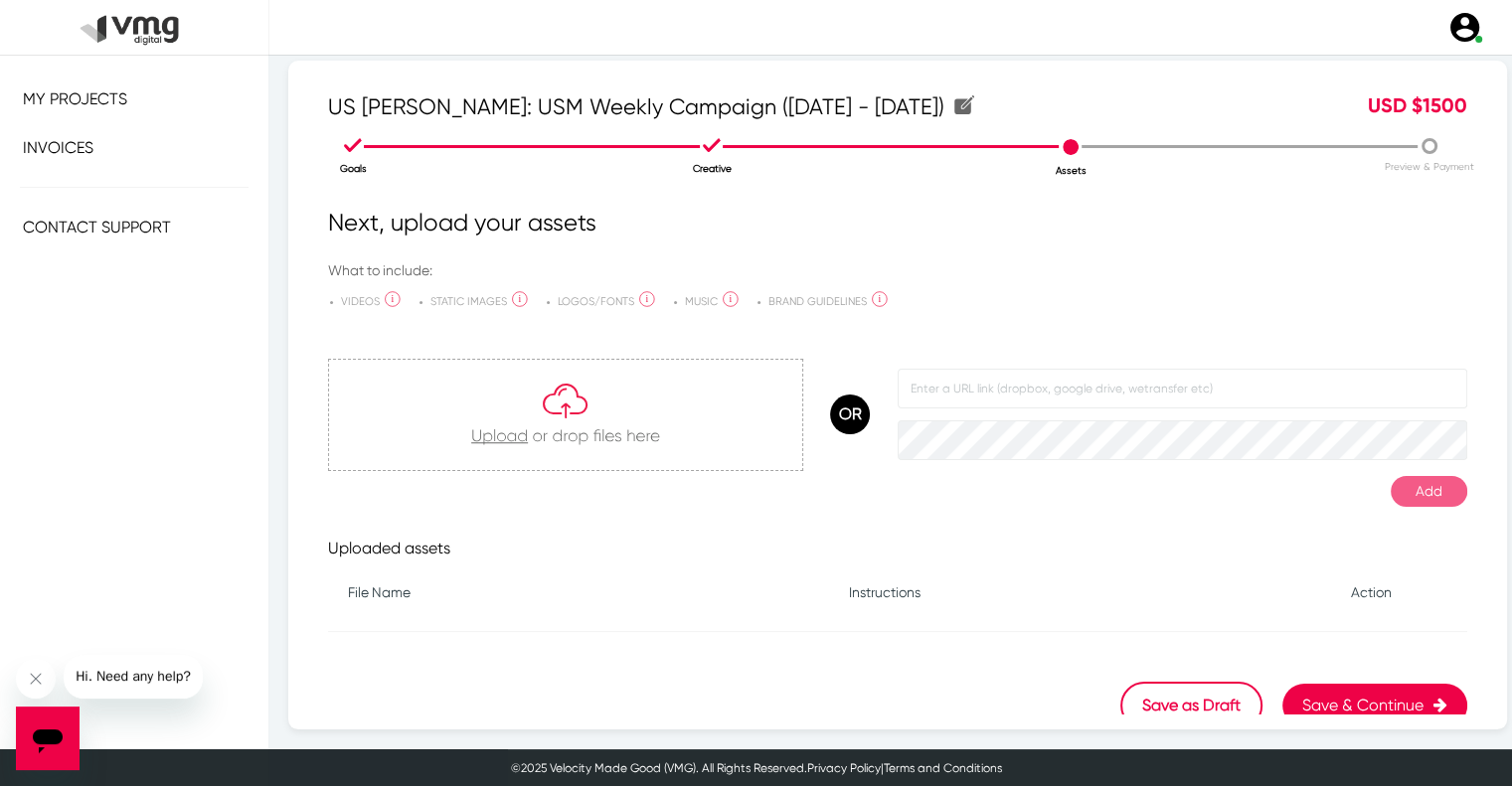 scroll, scrollTop: 0, scrollLeft: 0, axis: both 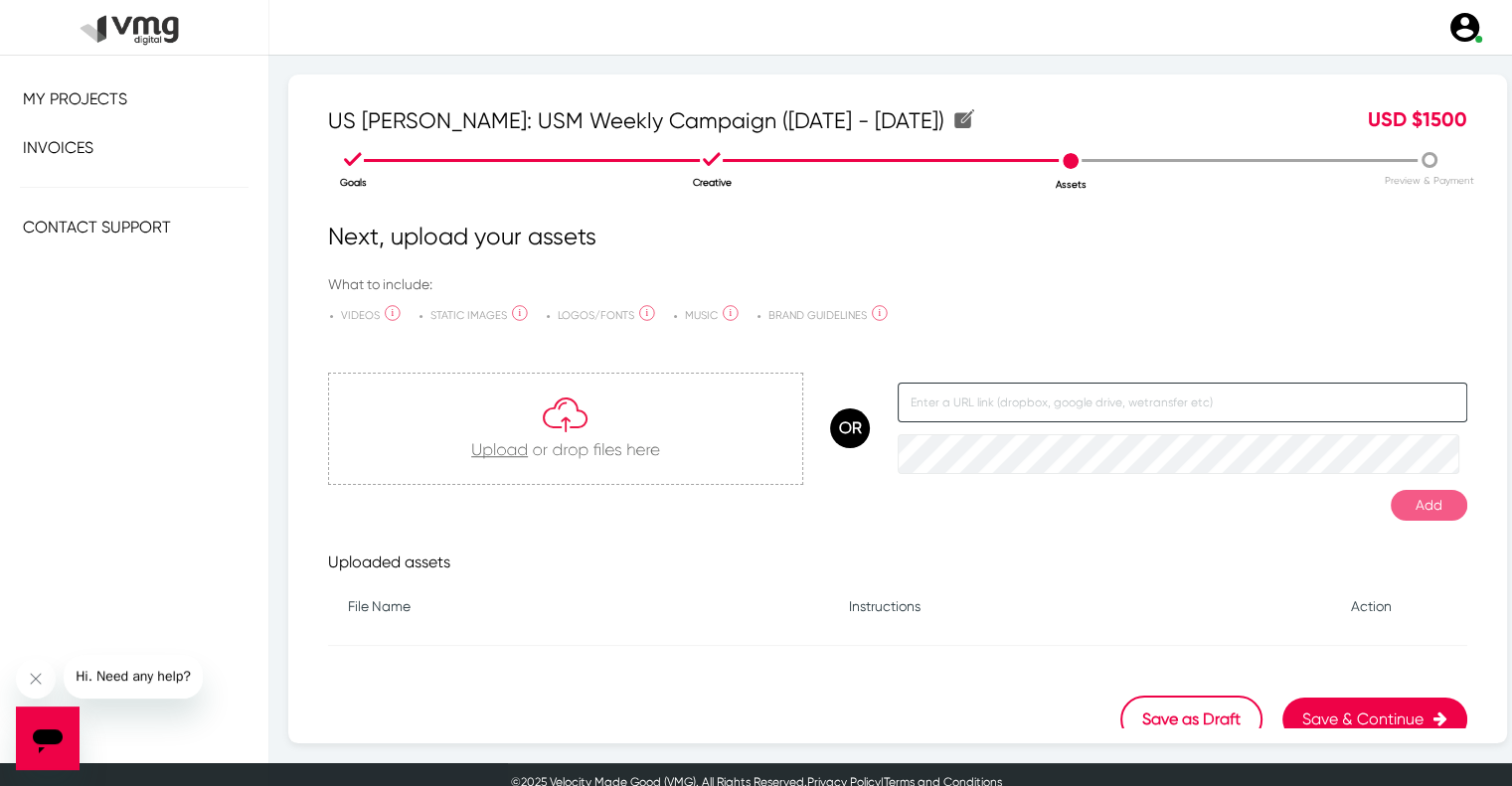 click 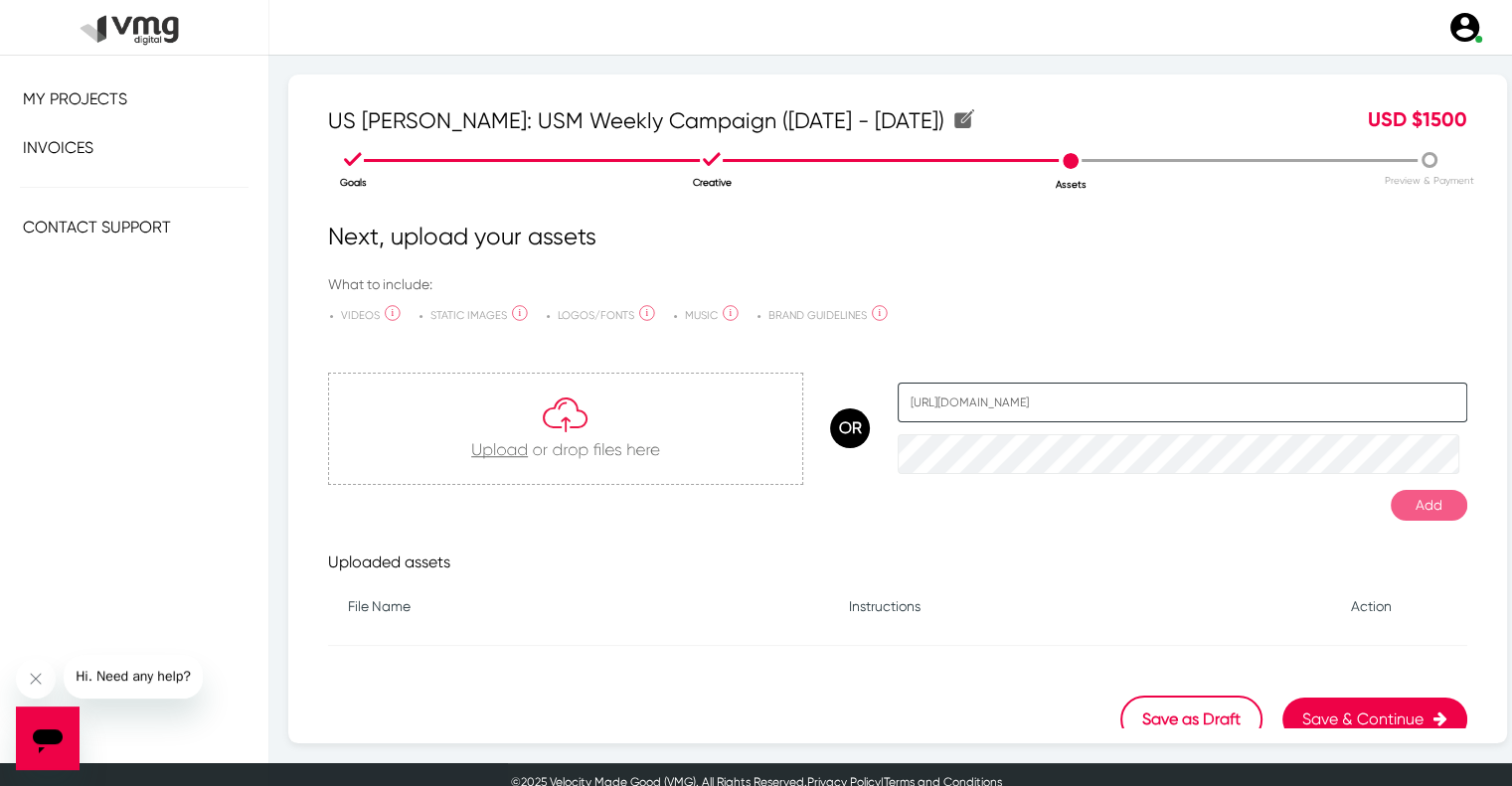 scroll, scrollTop: 0, scrollLeft: 78, axis: horizontal 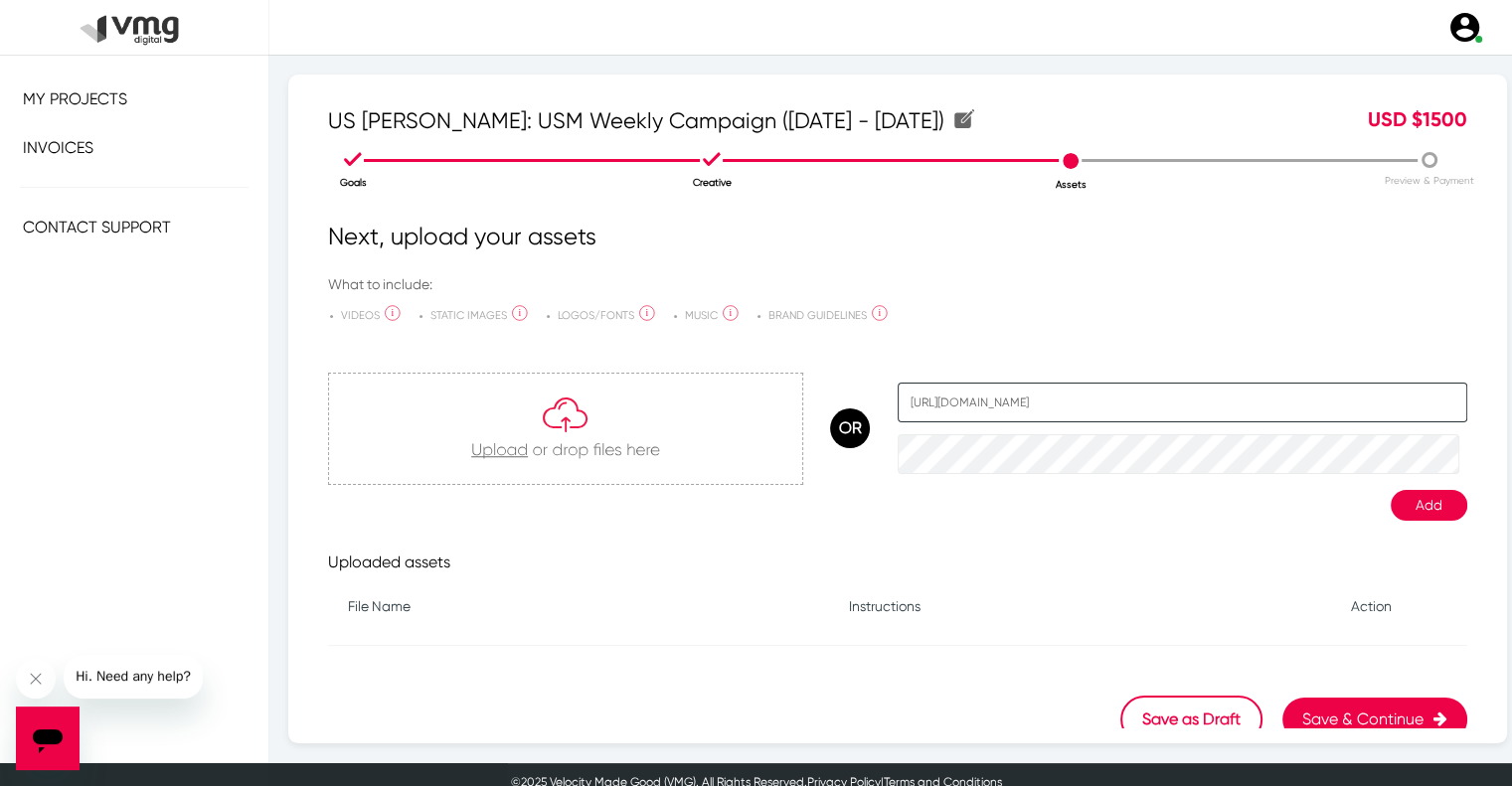 type on "[URL][DOMAIN_NAME]" 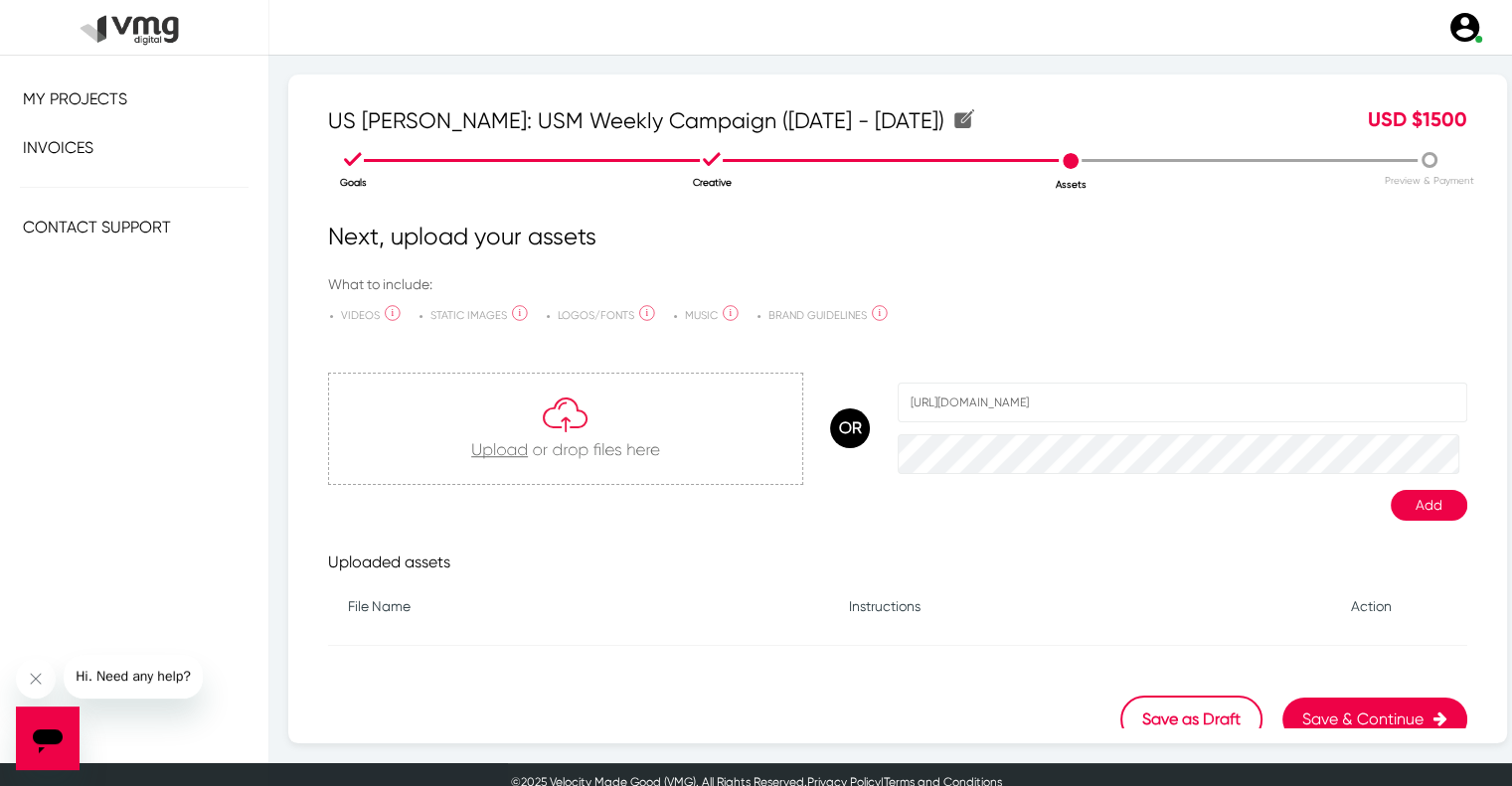 click on "Add" 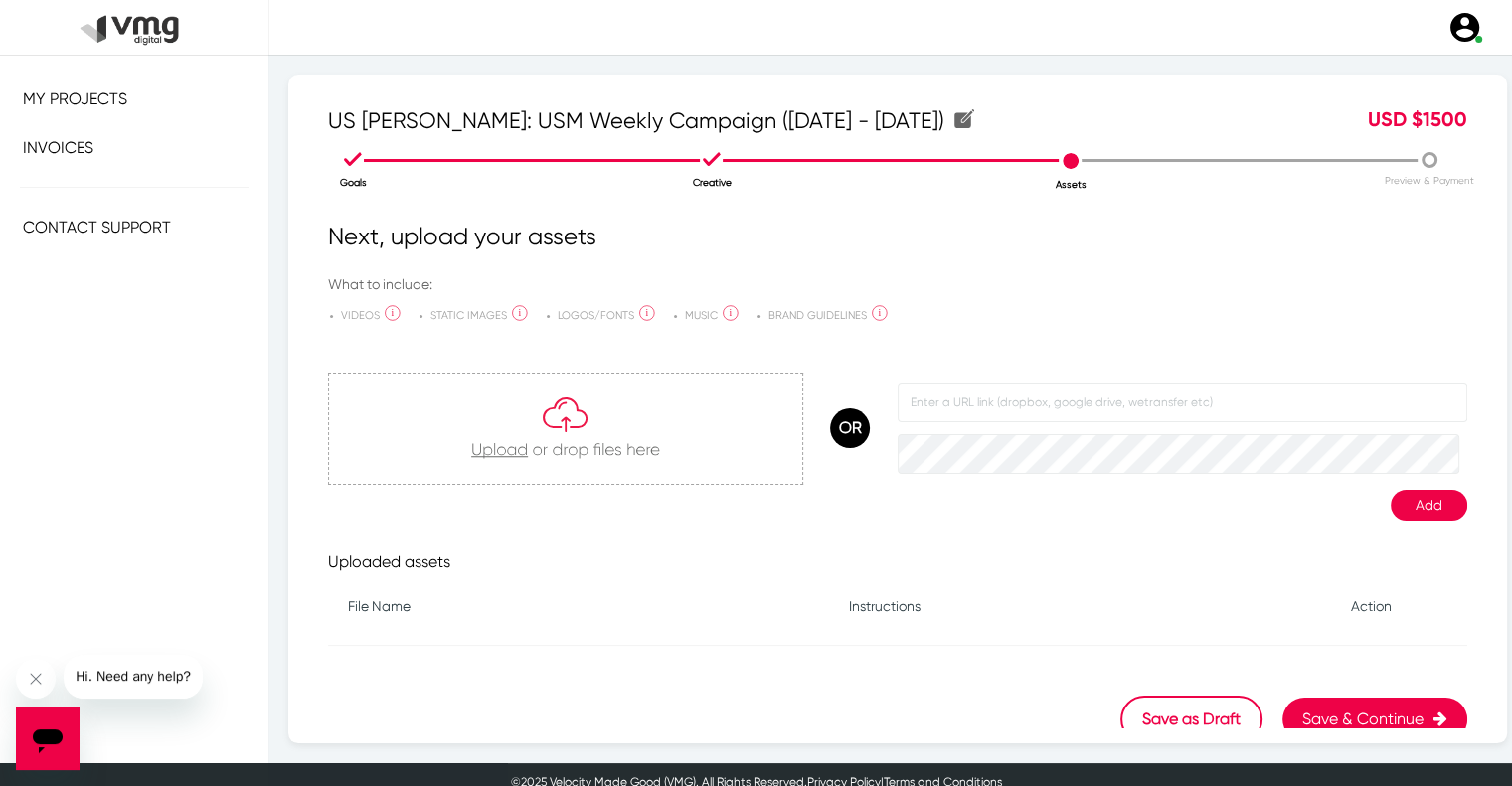 scroll, scrollTop: 0, scrollLeft: 0, axis: both 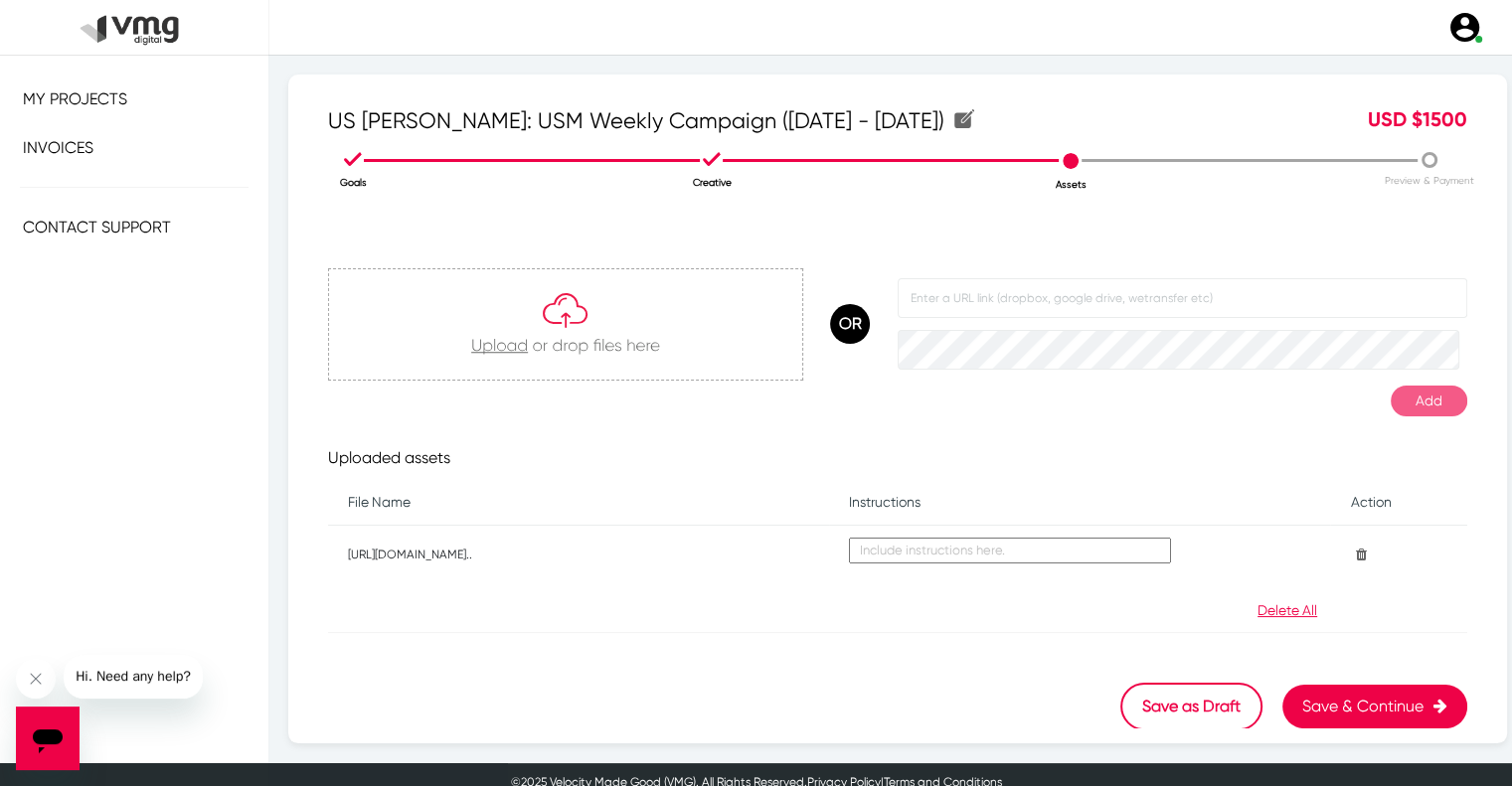 click on "Save & Continue" at bounding box center (1375, 707) 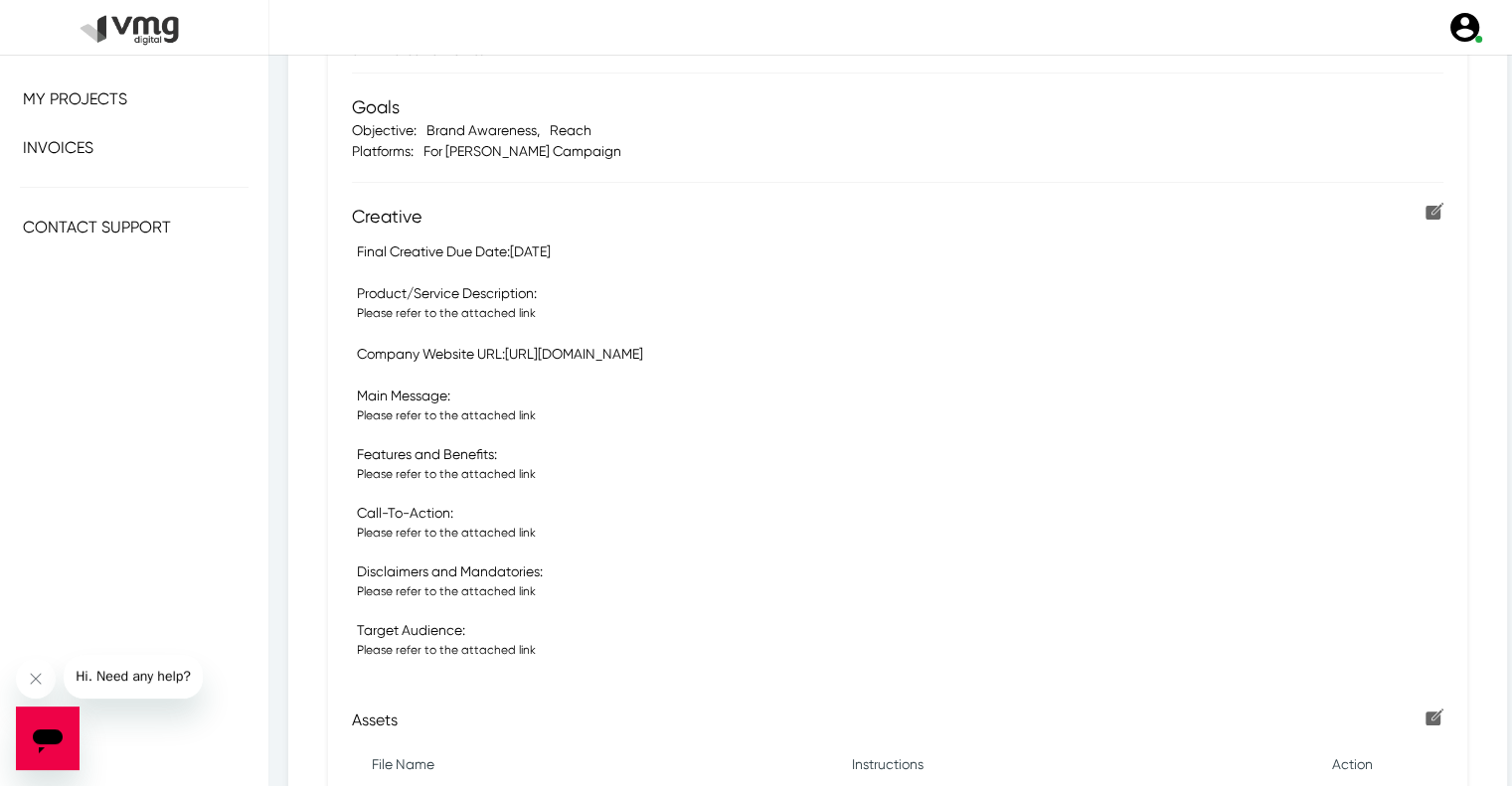 scroll, scrollTop: 618, scrollLeft: 0, axis: vertical 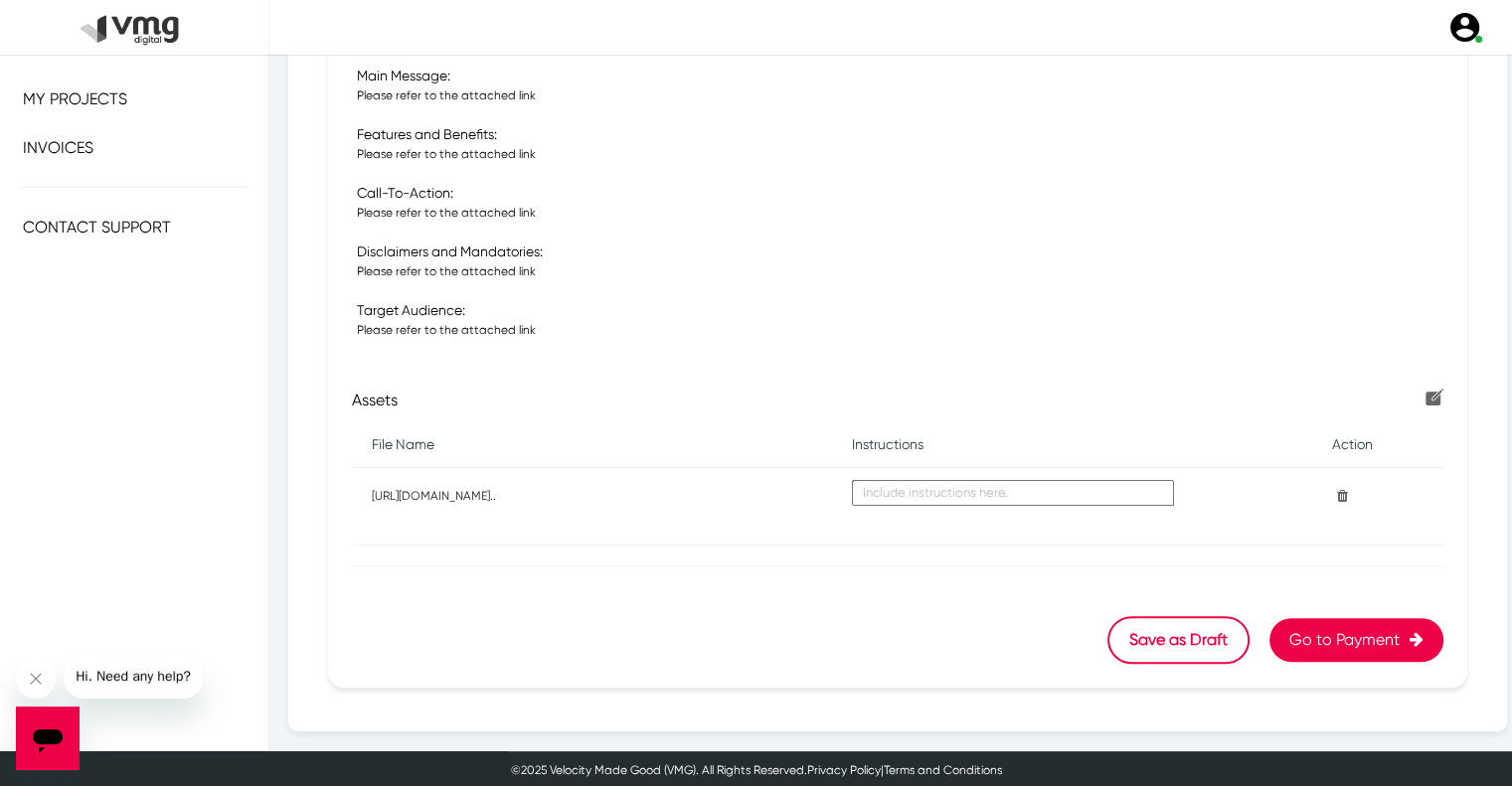 click on "Go to Payment" at bounding box center [1356, 640] 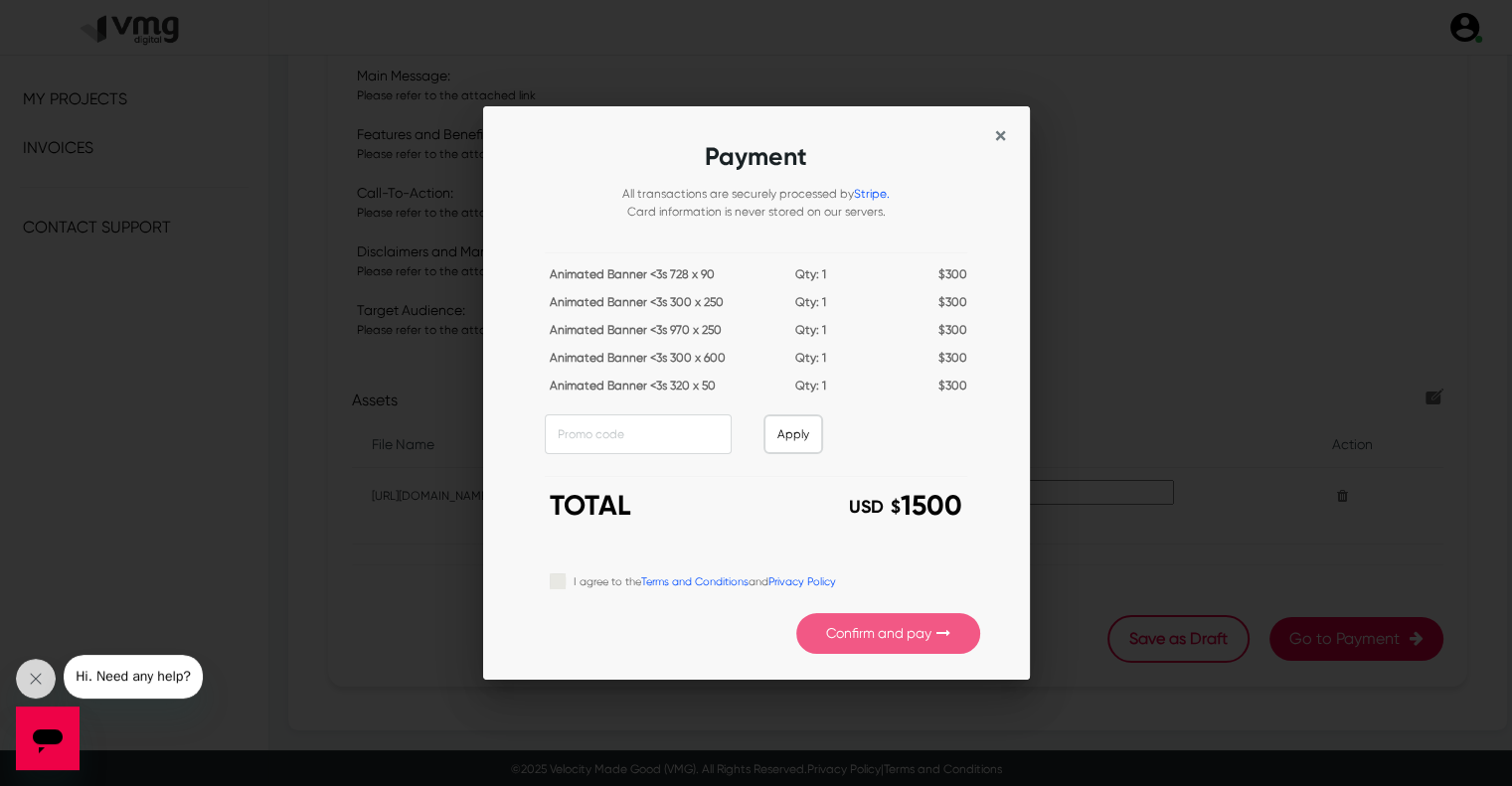 scroll, scrollTop: 0, scrollLeft: 0, axis: both 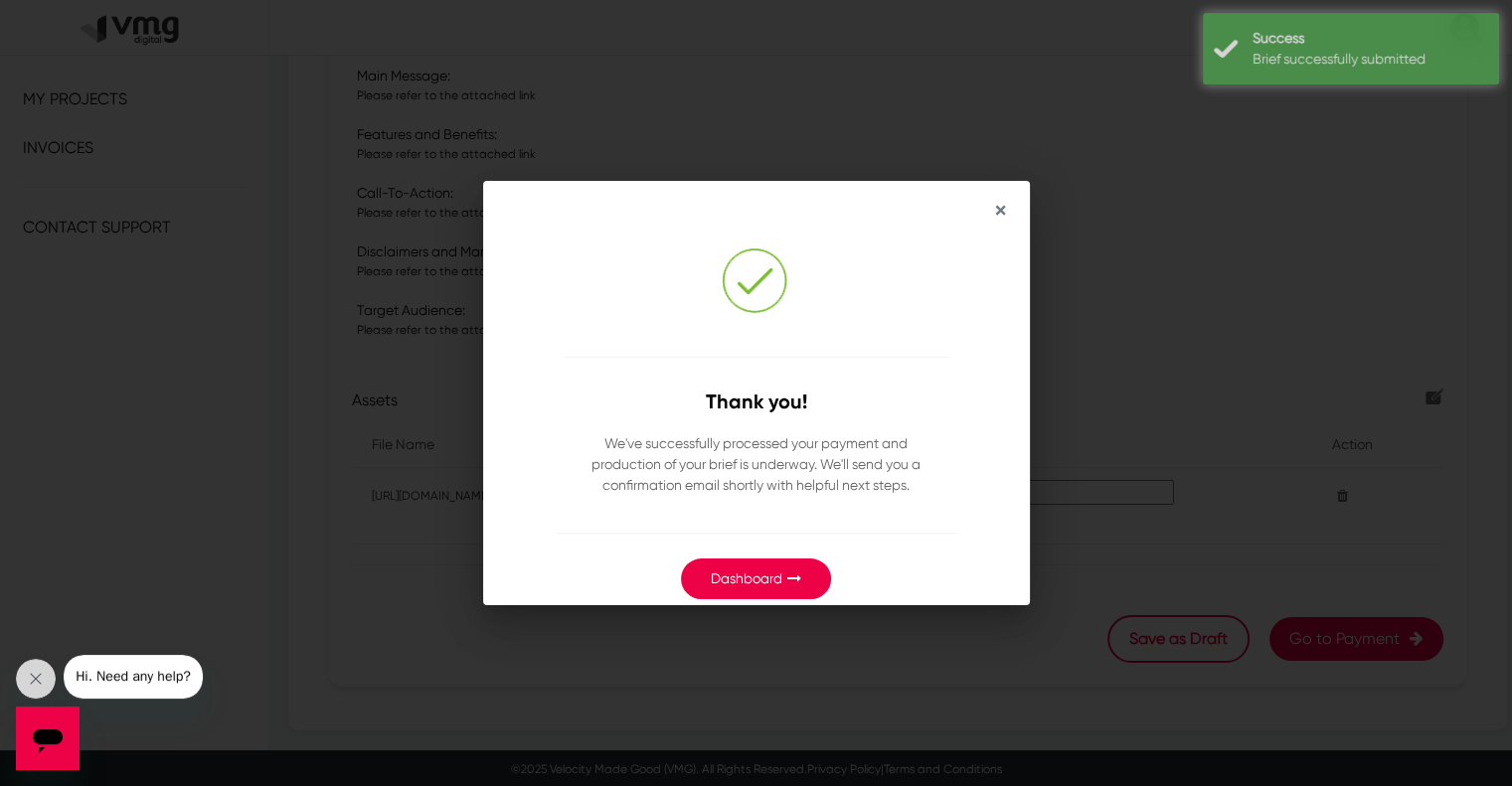 click on "× Thank you!   We've successfully processed your payment and production of your brief is underway. We'll send you a confirmation email shortly with helpful next steps.  Dashboard" at bounding box center [756, 393] 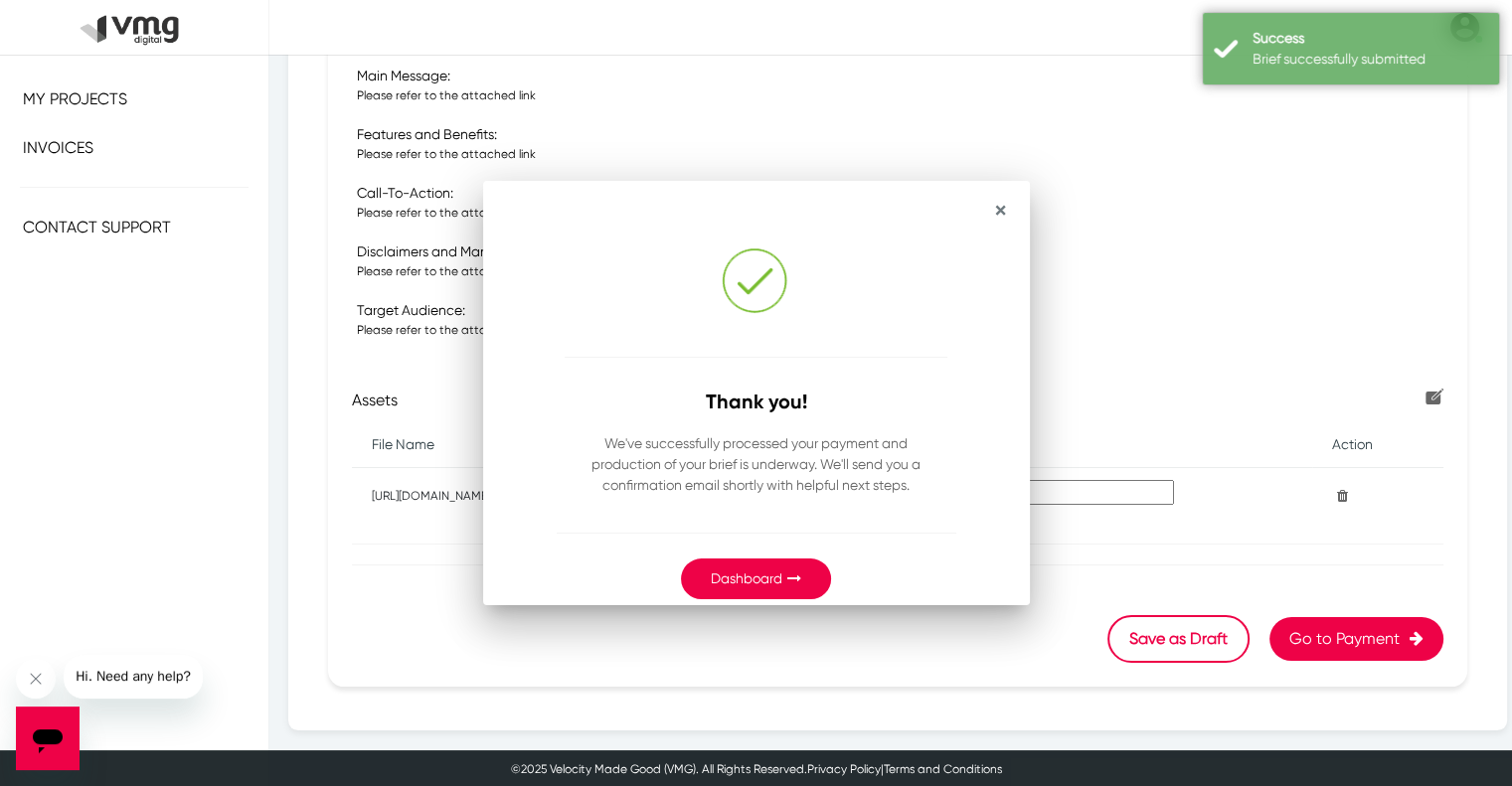 scroll, scrollTop: 618, scrollLeft: 0, axis: vertical 